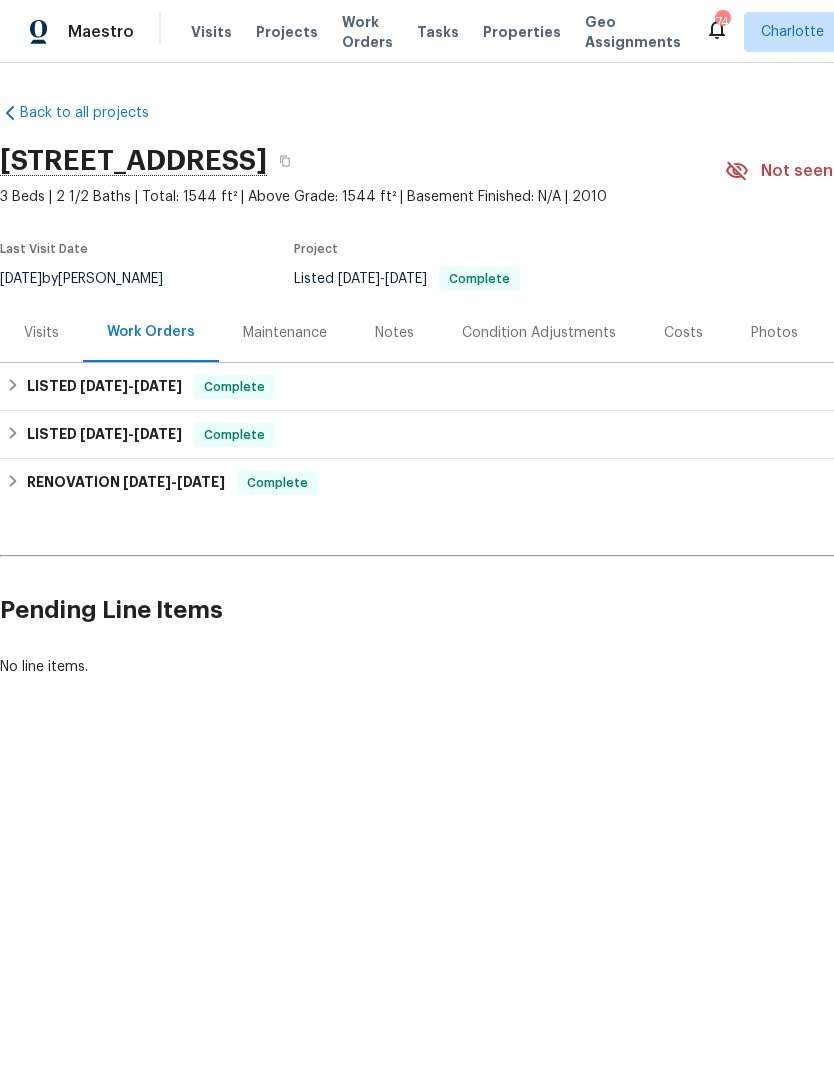 scroll, scrollTop: 0, scrollLeft: 0, axis: both 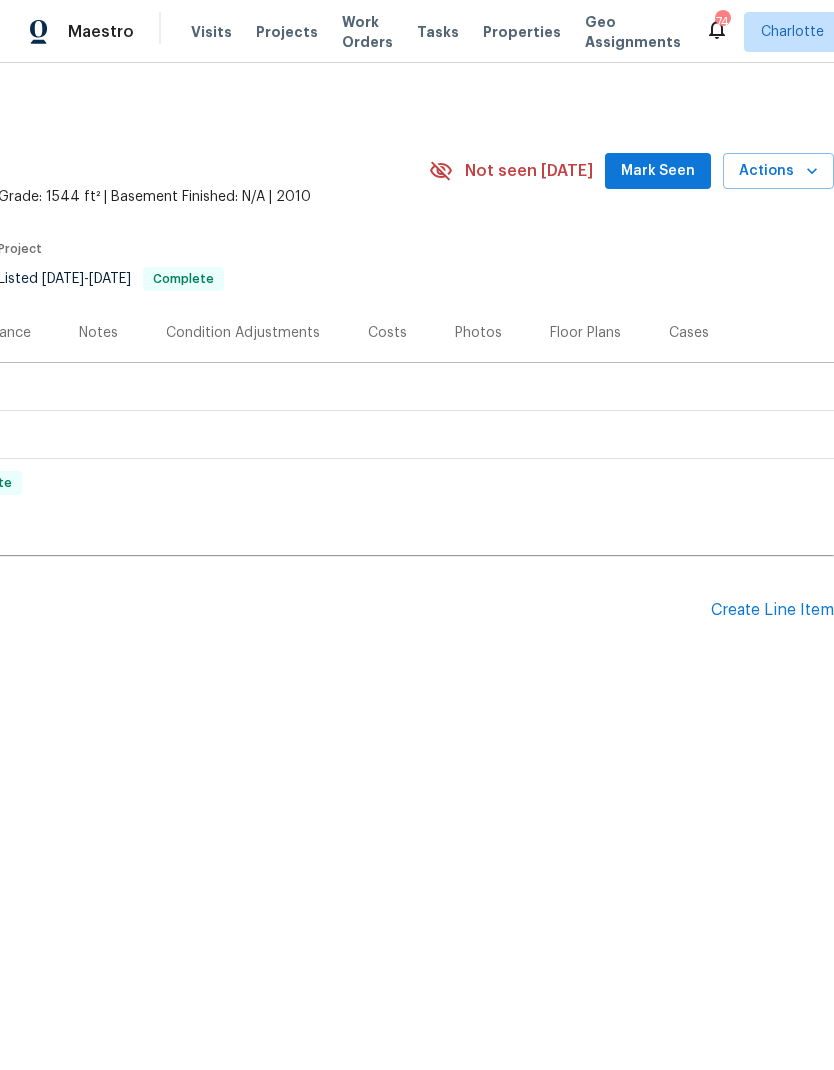 click on "Mark Seen" at bounding box center (658, 171) 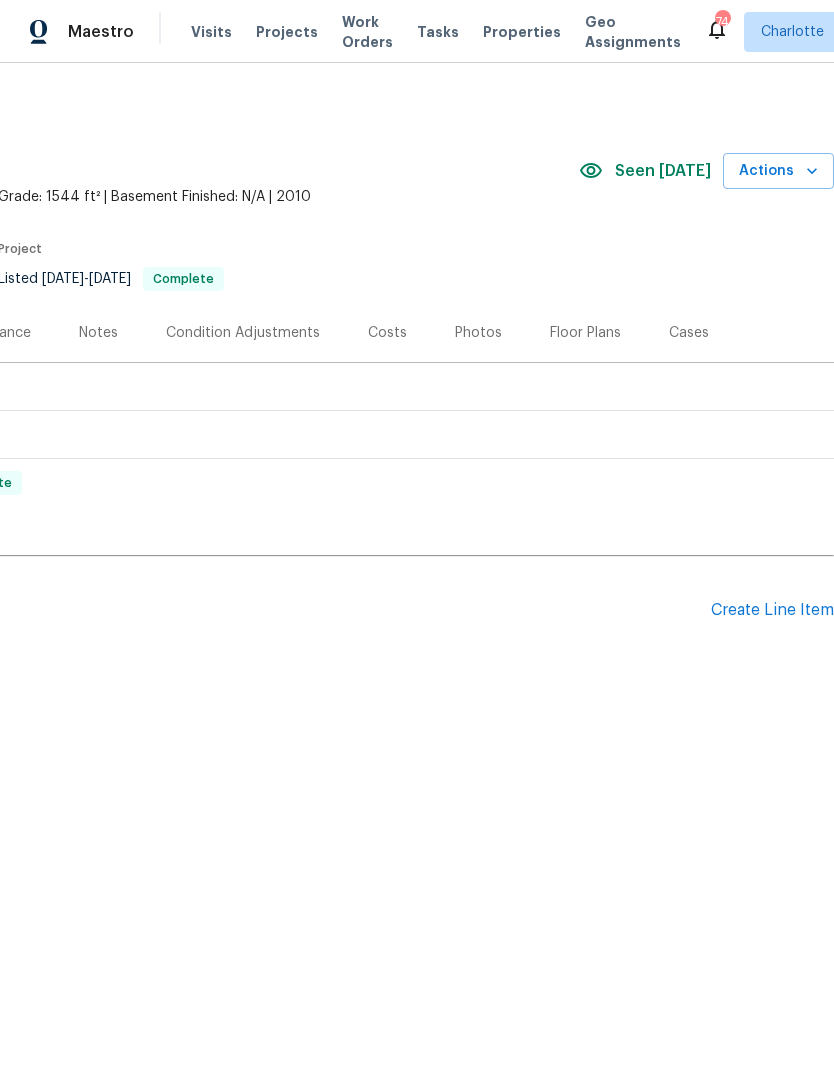 click on "Create Line Item" at bounding box center [772, 610] 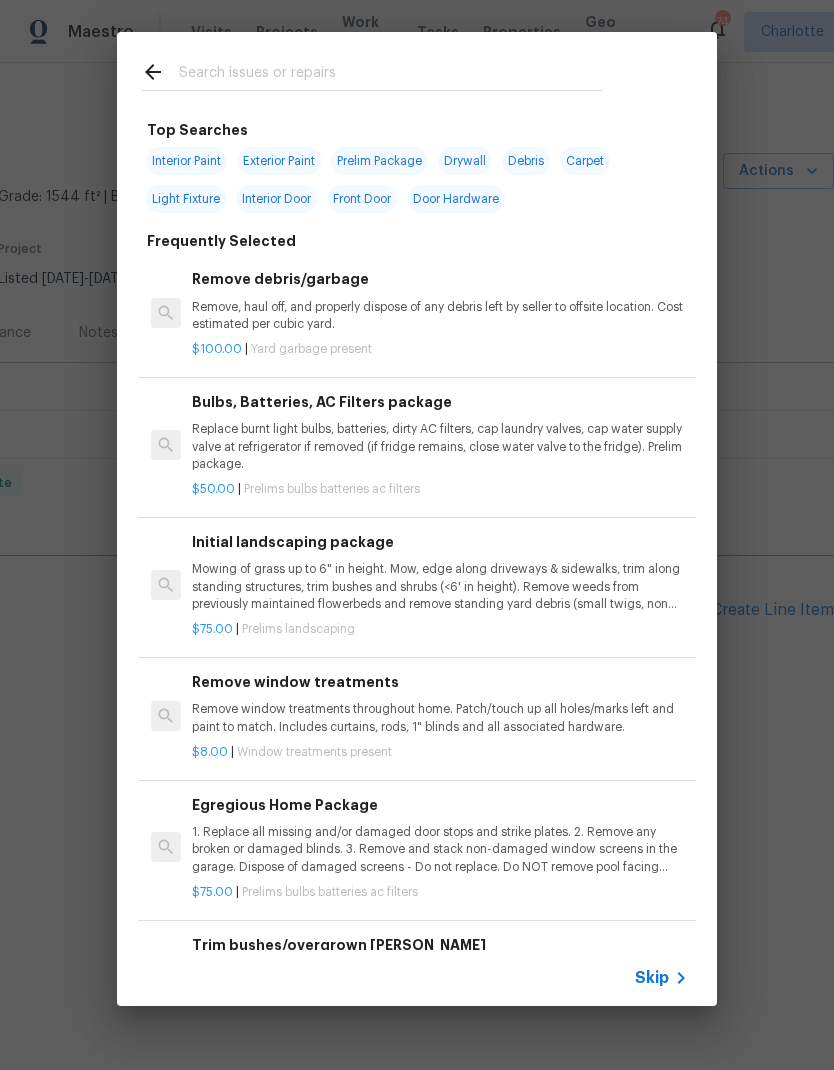 click at bounding box center [391, 75] 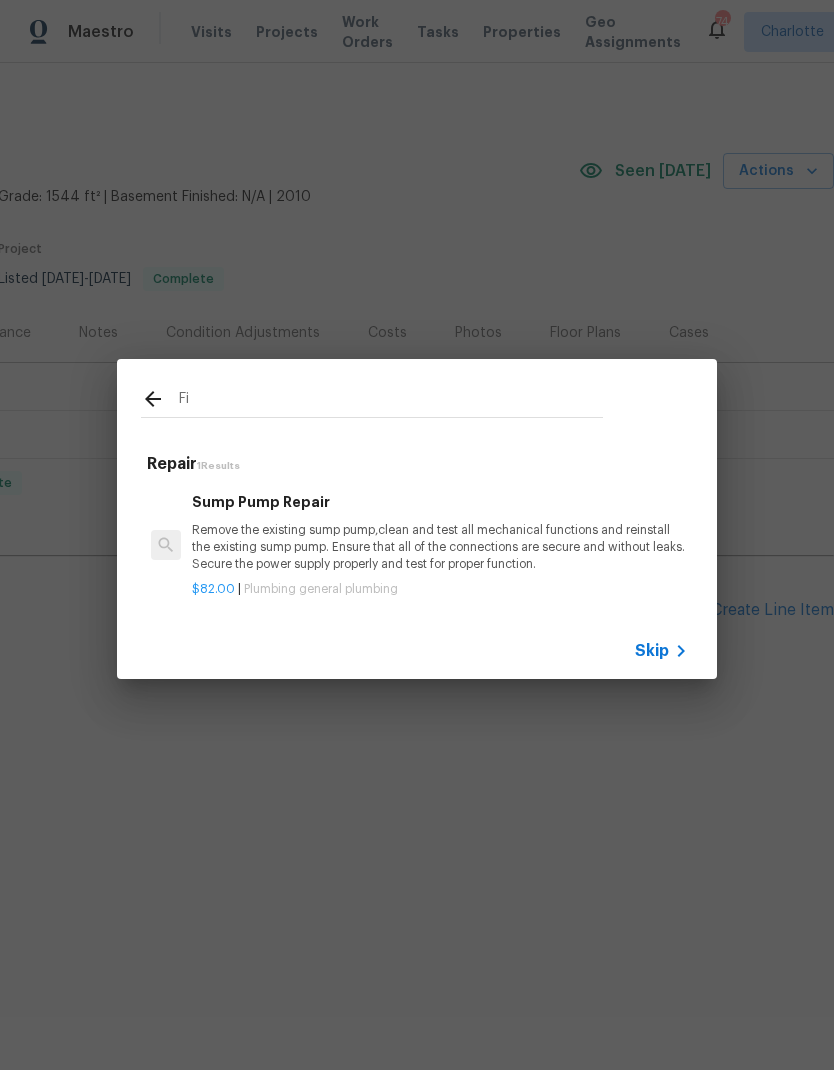 type on "F" 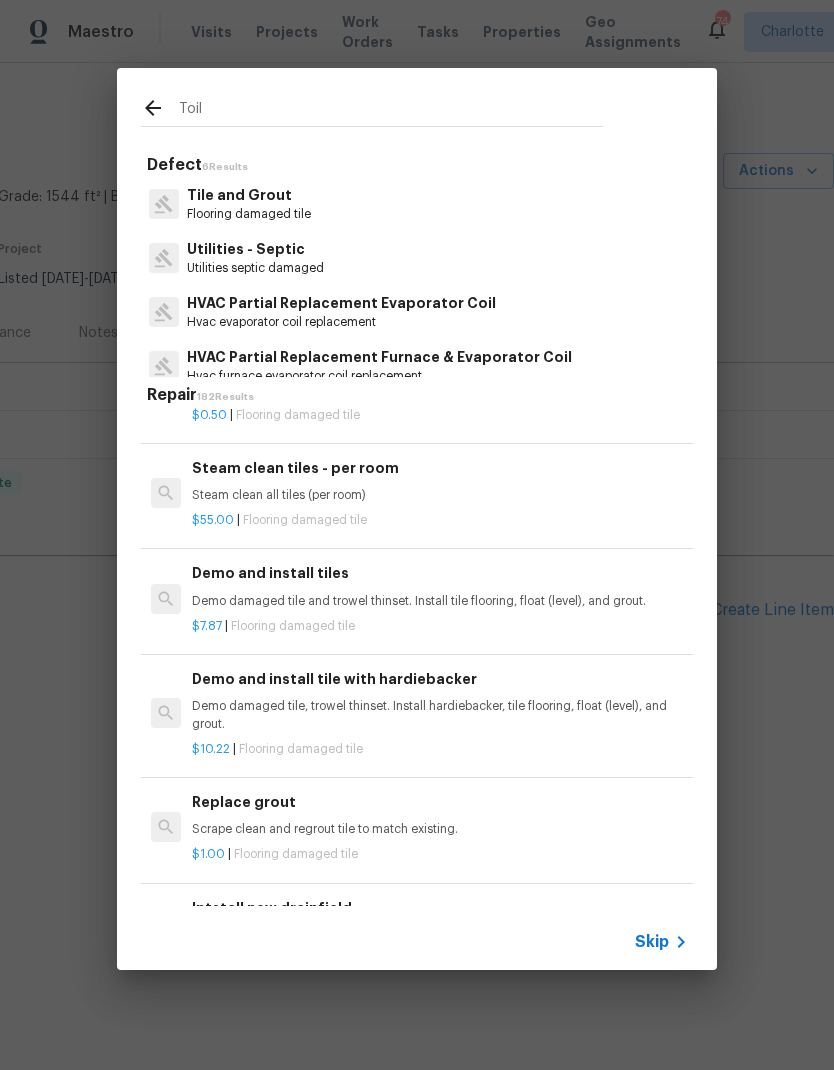 scroll, scrollTop: 1477, scrollLeft: 0, axis: vertical 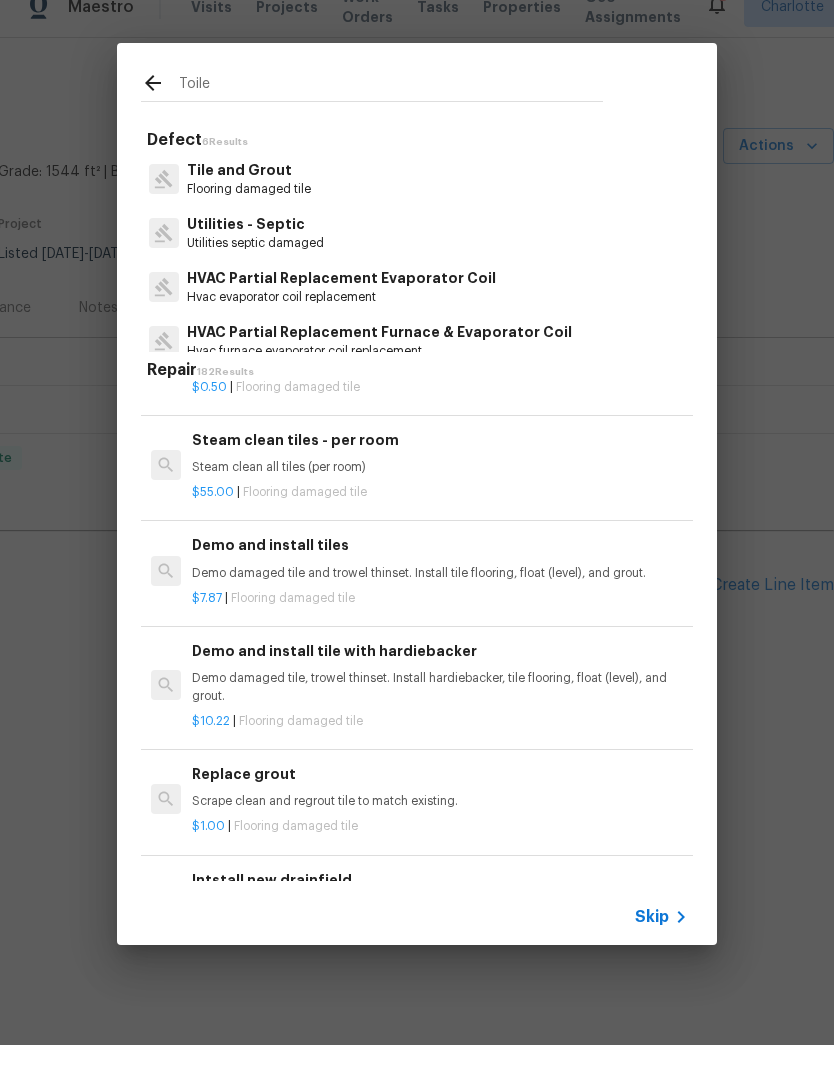 type on "Toilet" 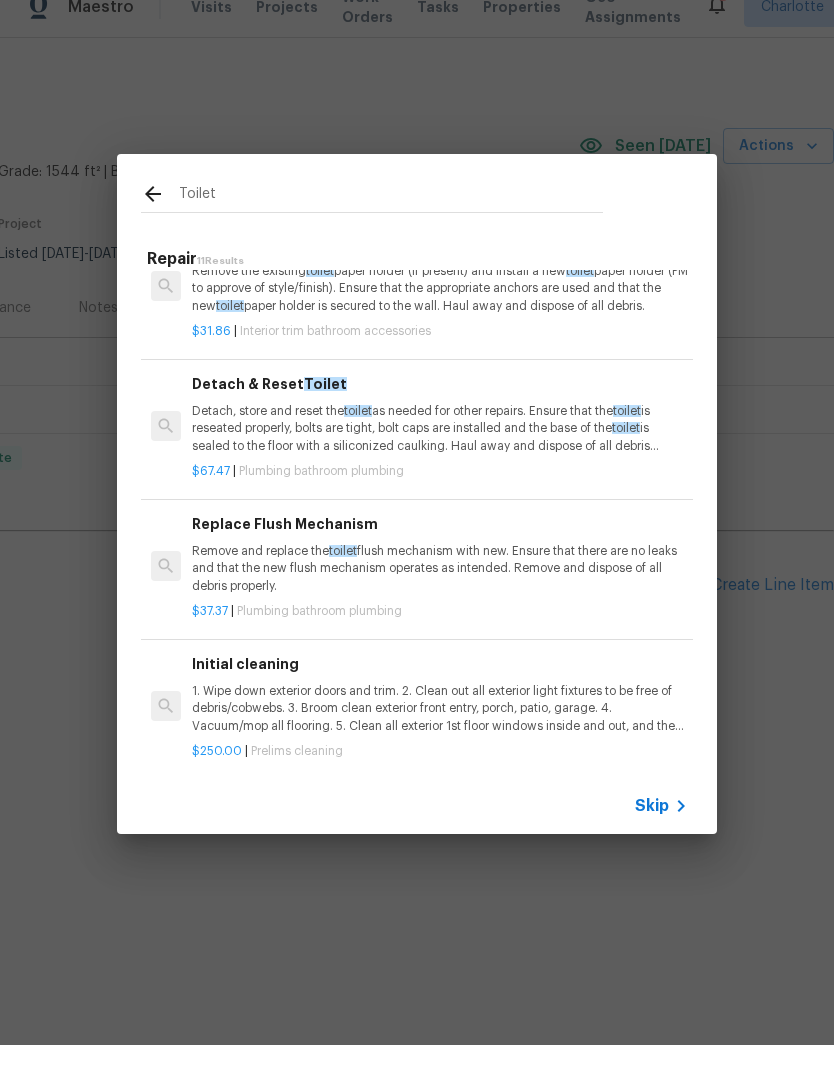 scroll, scrollTop: 964, scrollLeft: 0, axis: vertical 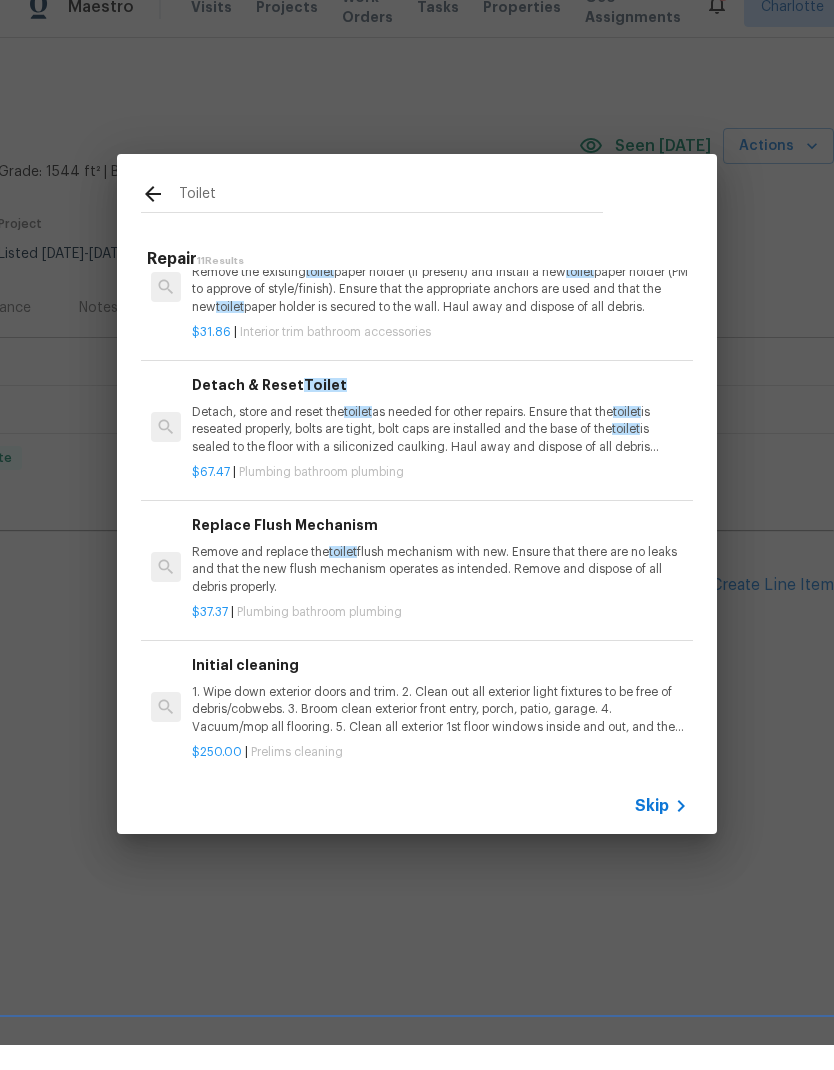 click on "Remove and replace the  toilet  flush mechanism with new. Ensure that there are no leaks and that the new flush mechanism operates as intended. Remove and dispose of all debris properly." at bounding box center (440, 594) 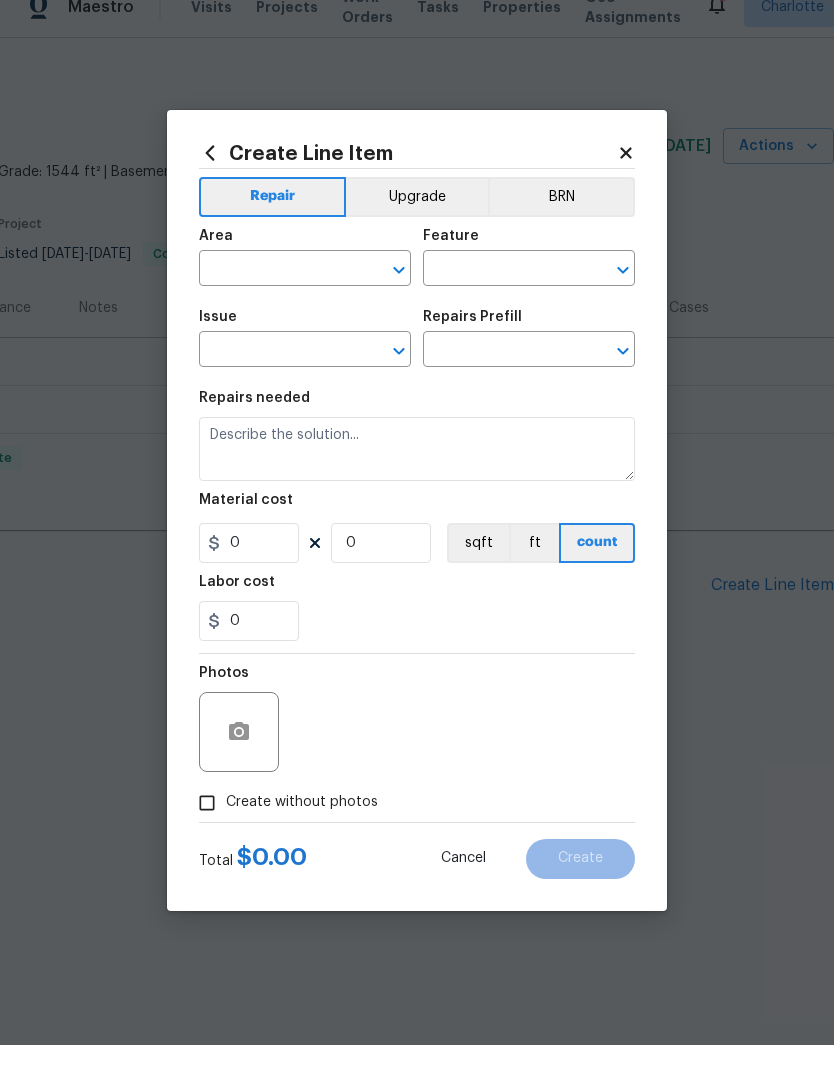type on "Plumbing" 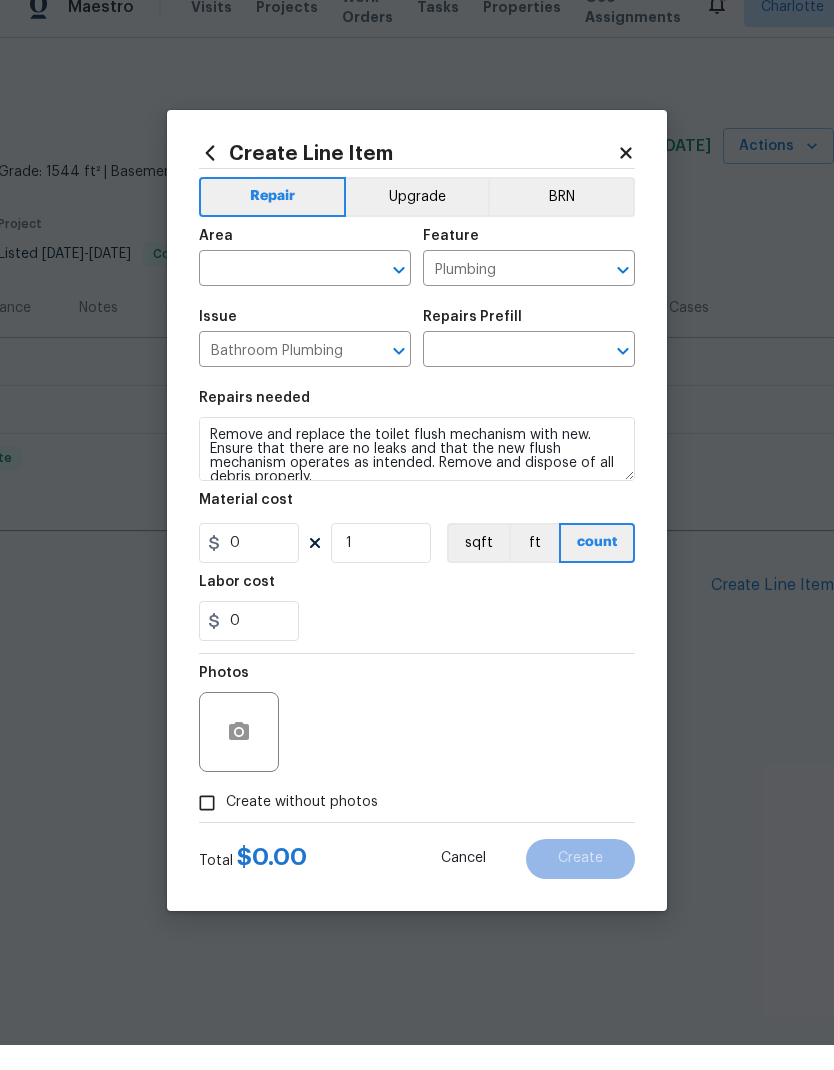 type on "Replace Flush Mechanism $37.37" 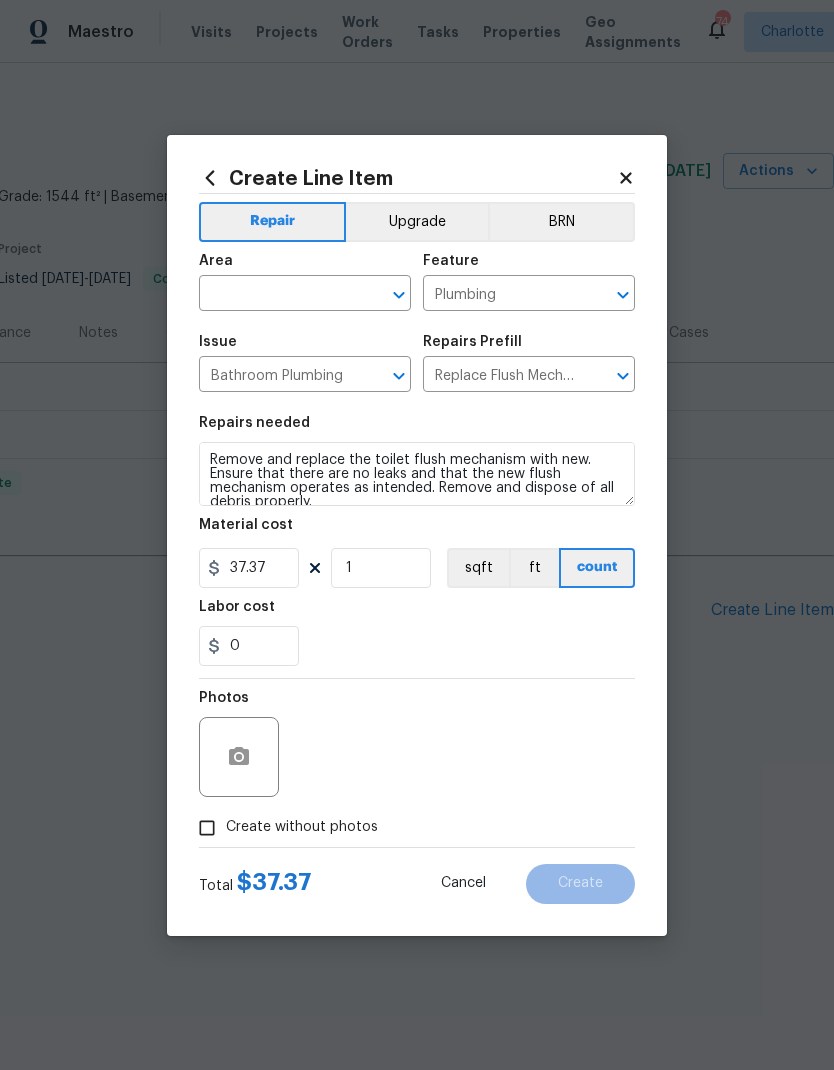 click at bounding box center (277, 295) 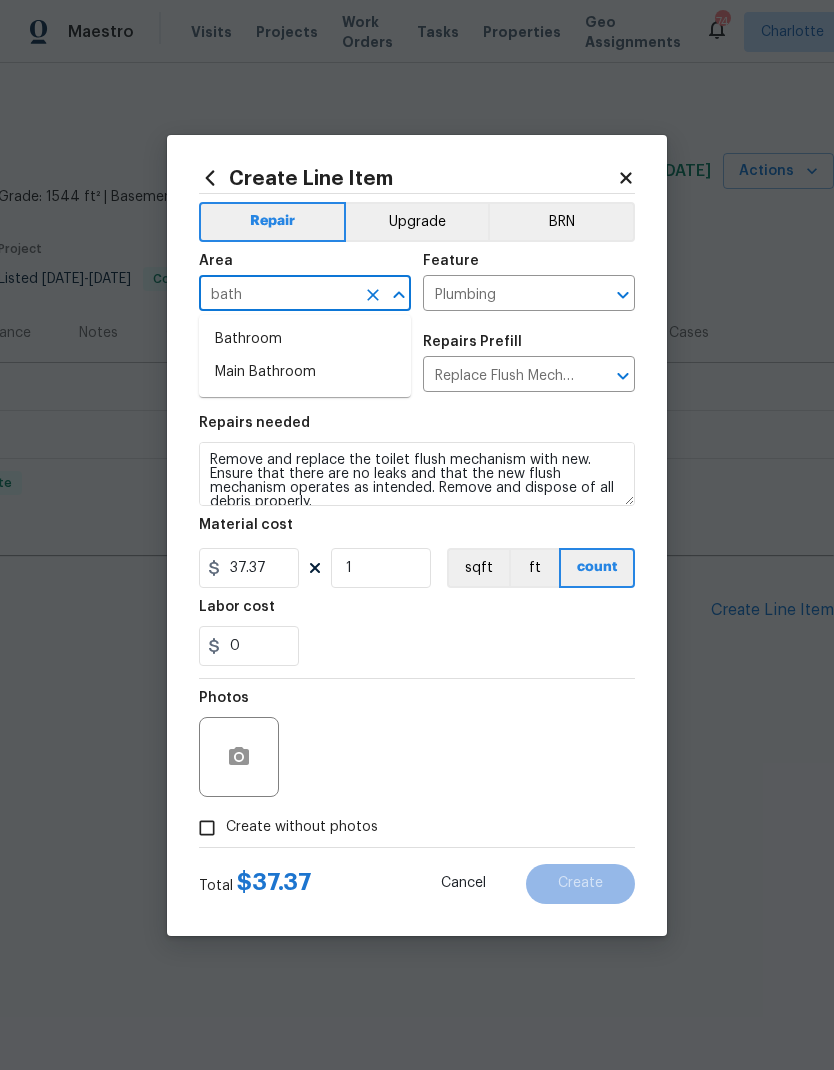 click on "Bathroom" at bounding box center [305, 339] 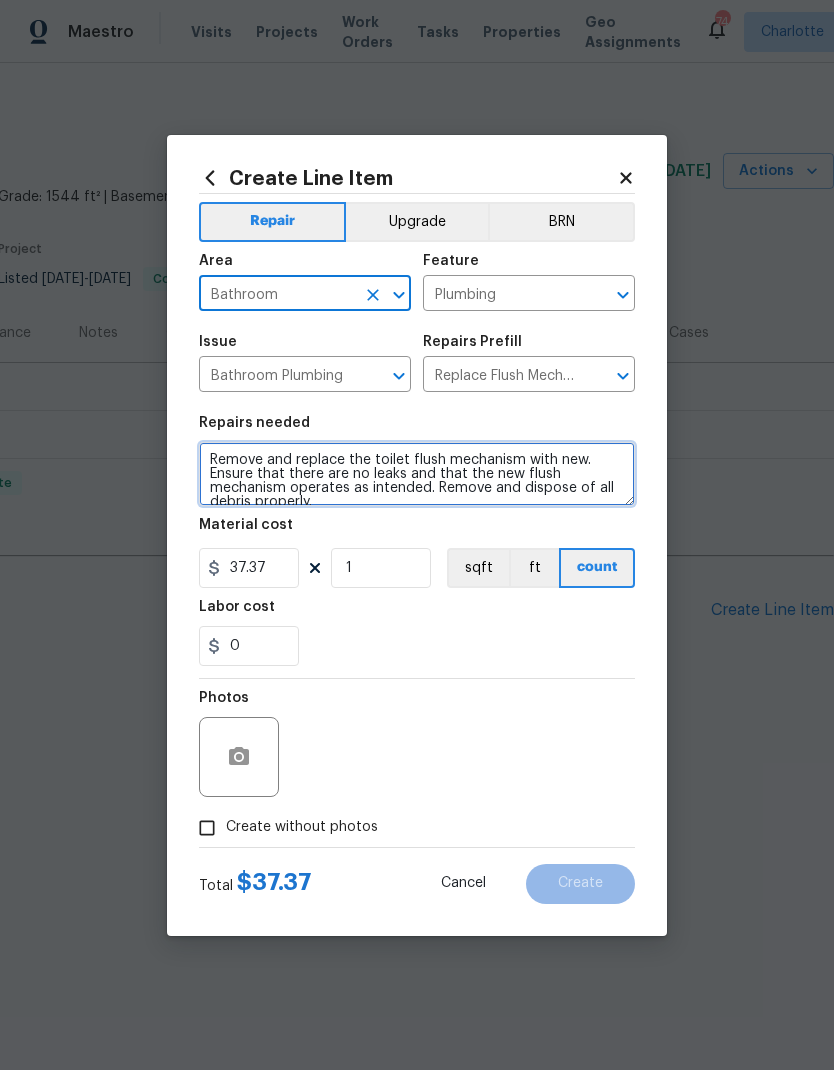 click on "Remove and replace the toilet flush mechanism with new. Ensure that there are no leaks and that the new flush mechanism operates as intended. Remove and dispose of all debris properly." at bounding box center (417, 474) 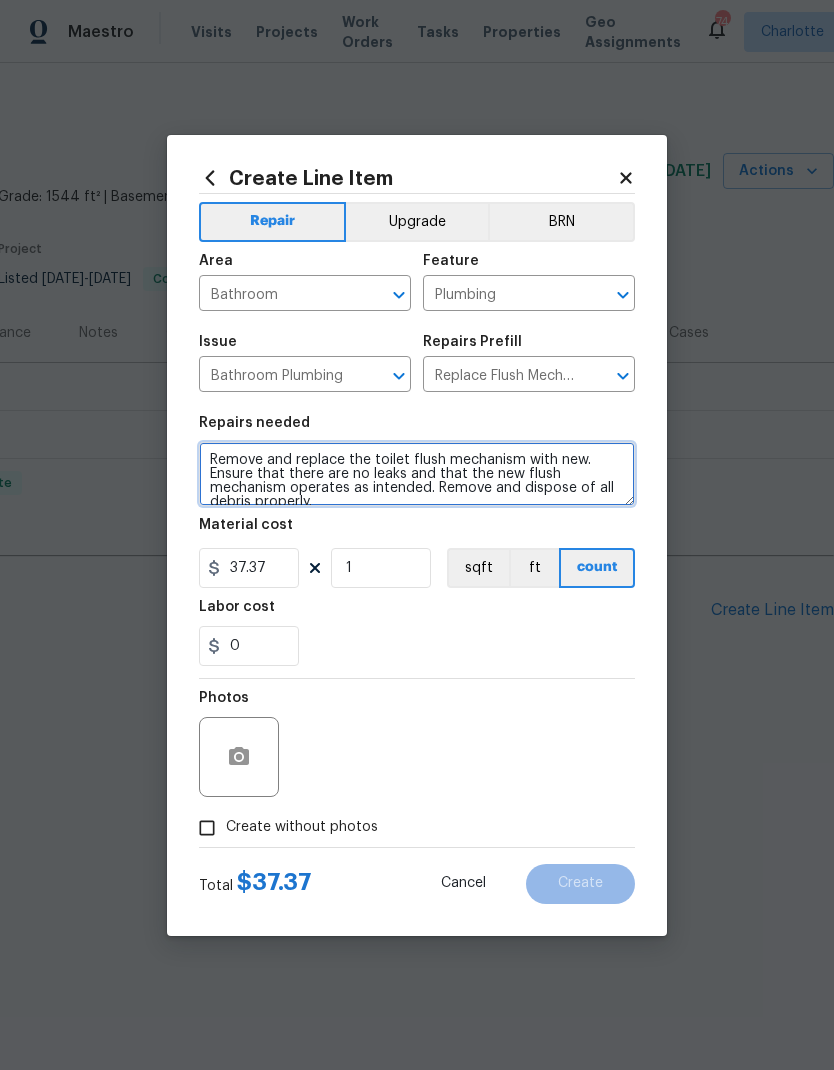 click on "Remove and replace the toilet flush mechanism with new. Ensure that there are no leaks and that the new flush mechanism operates as intended. Remove and dispose of all debris properly." at bounding box center [417, 474] 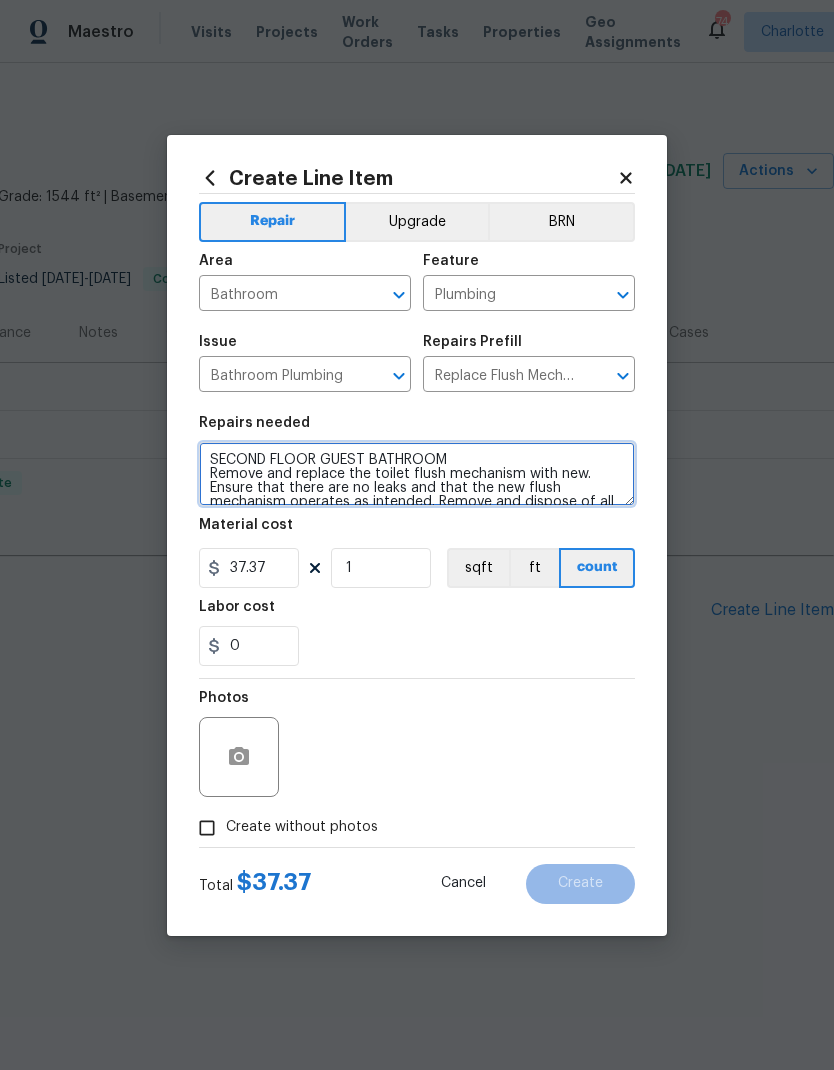 type on "SECOND FLOOR GUEST BATHROOM
Remove and replace the toilet flush mechanism with new. Ensure that there are no leaks and that the new flush mechanism operates as intended. Remove and dispose of all debris properly." 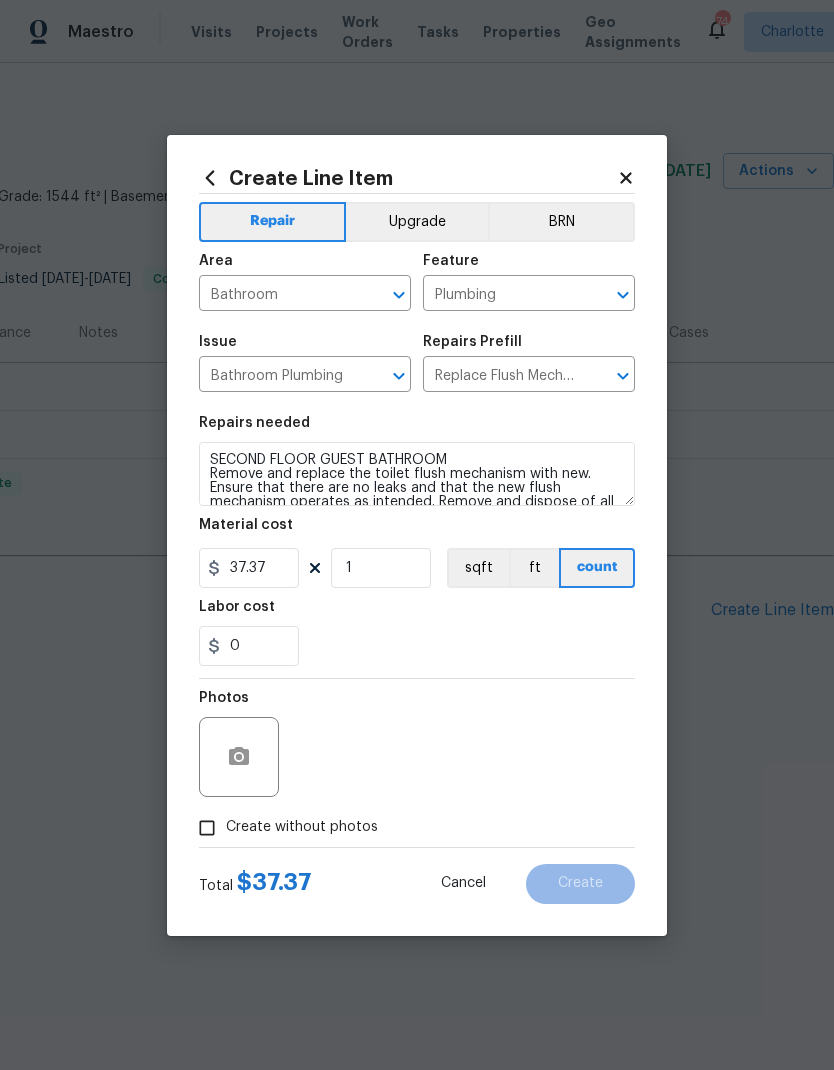 click on "0" at bounding box center [417, 646] 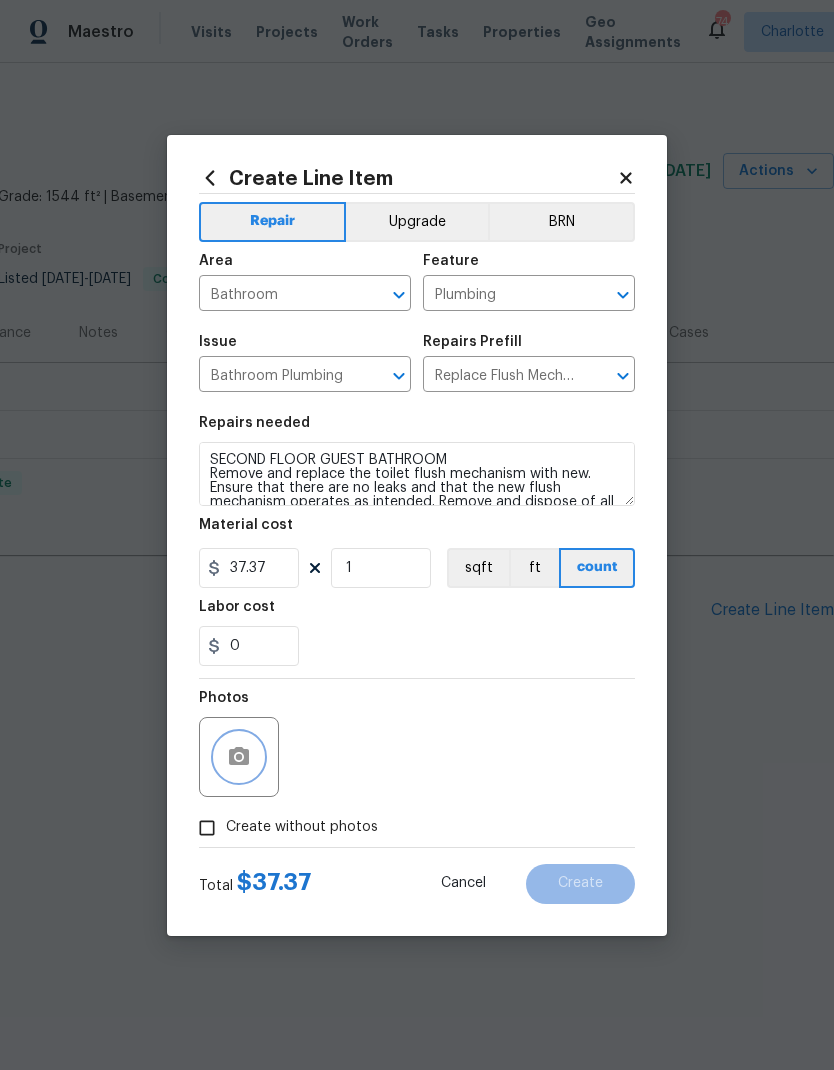 click at bounding box center (239, 757) 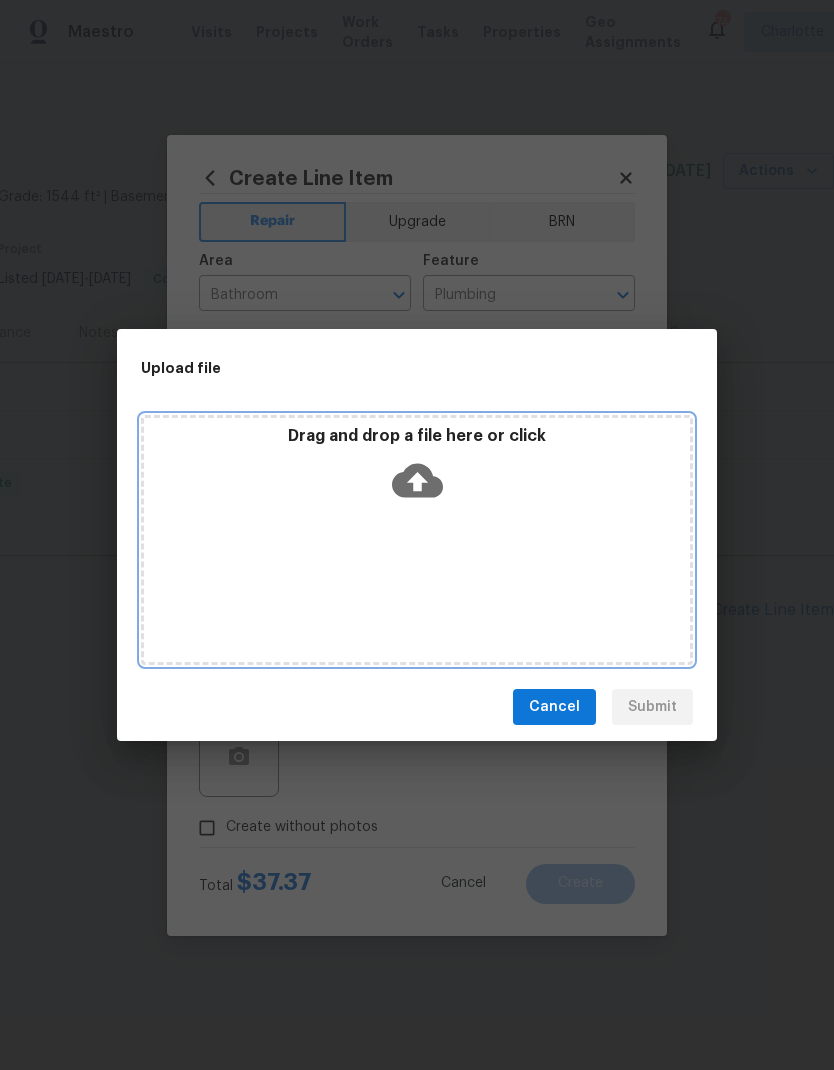 click on "Drag and drop a file here or click" at bounding box center [417, 540] 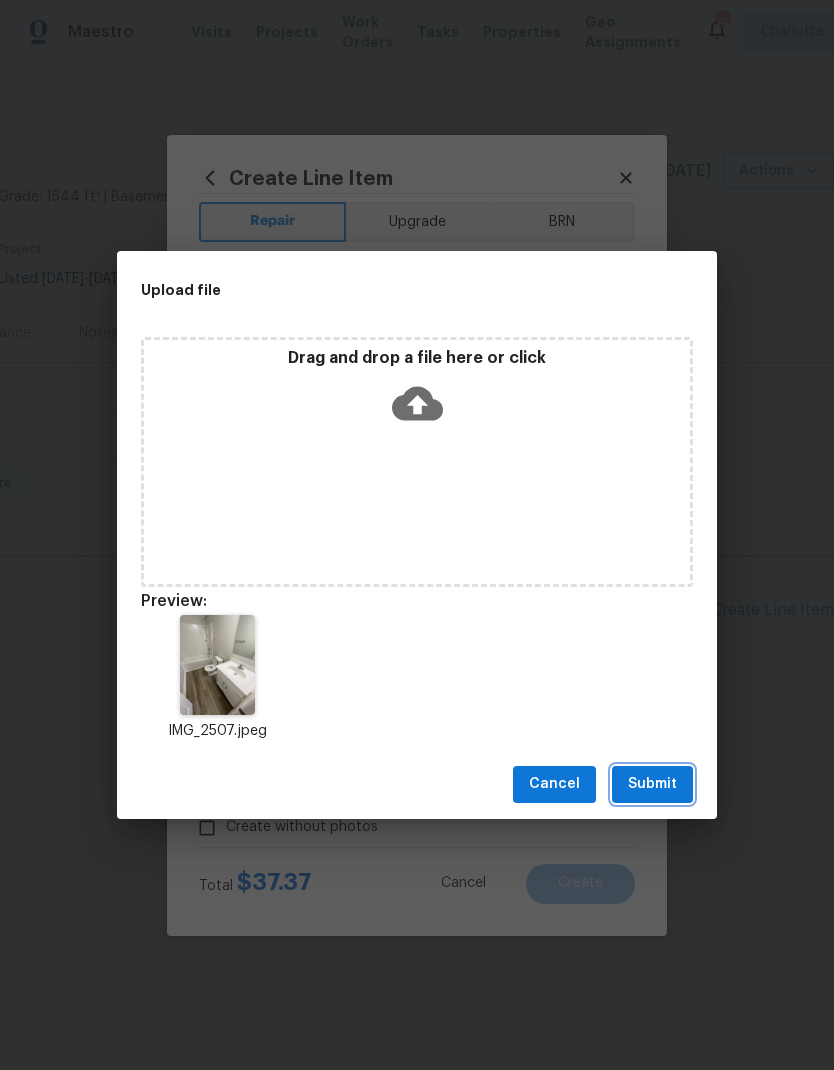 click on "Submit" at bounding box center [652, 784] 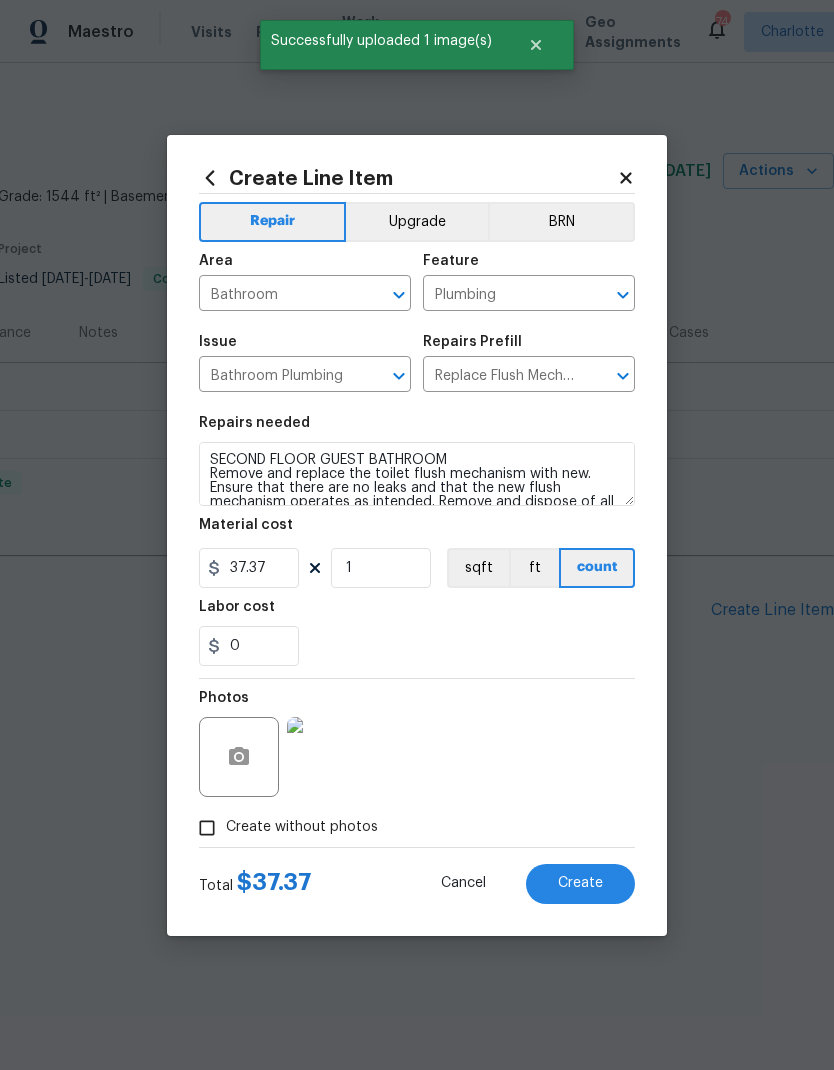 click on "Create" at bounding box center [580, 883] 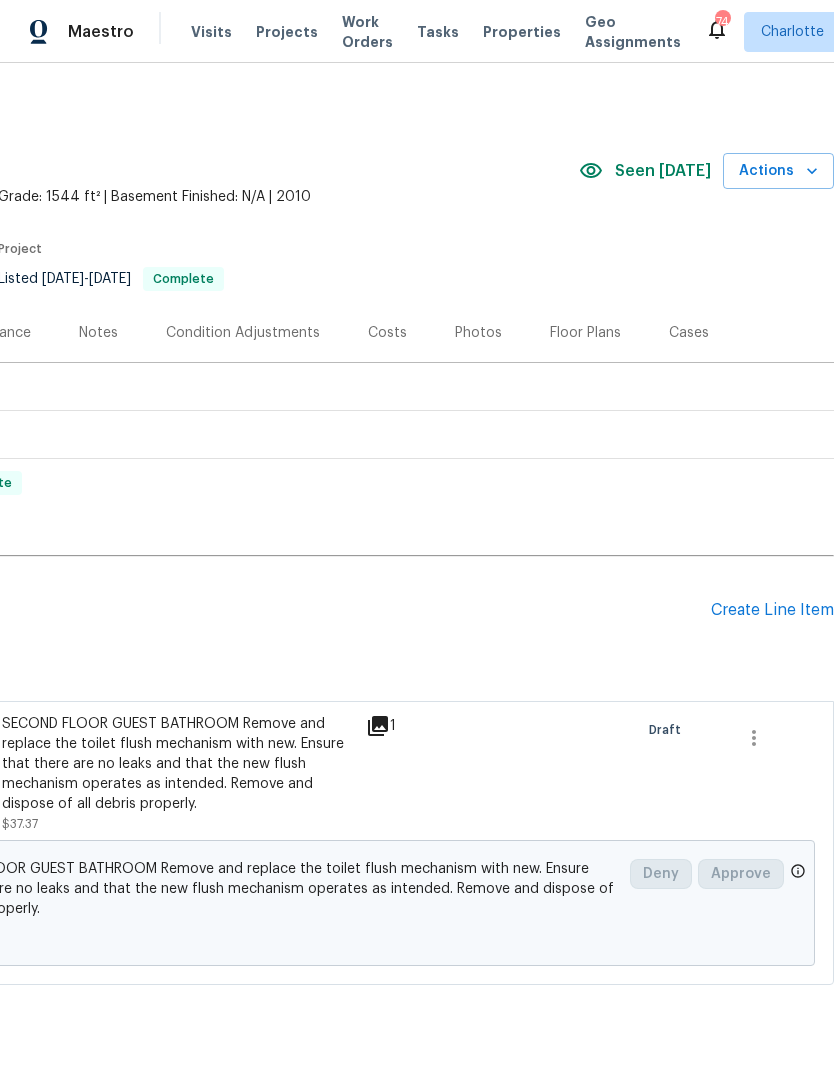 click on "Create Line Item" at bounding box center [772, 610] 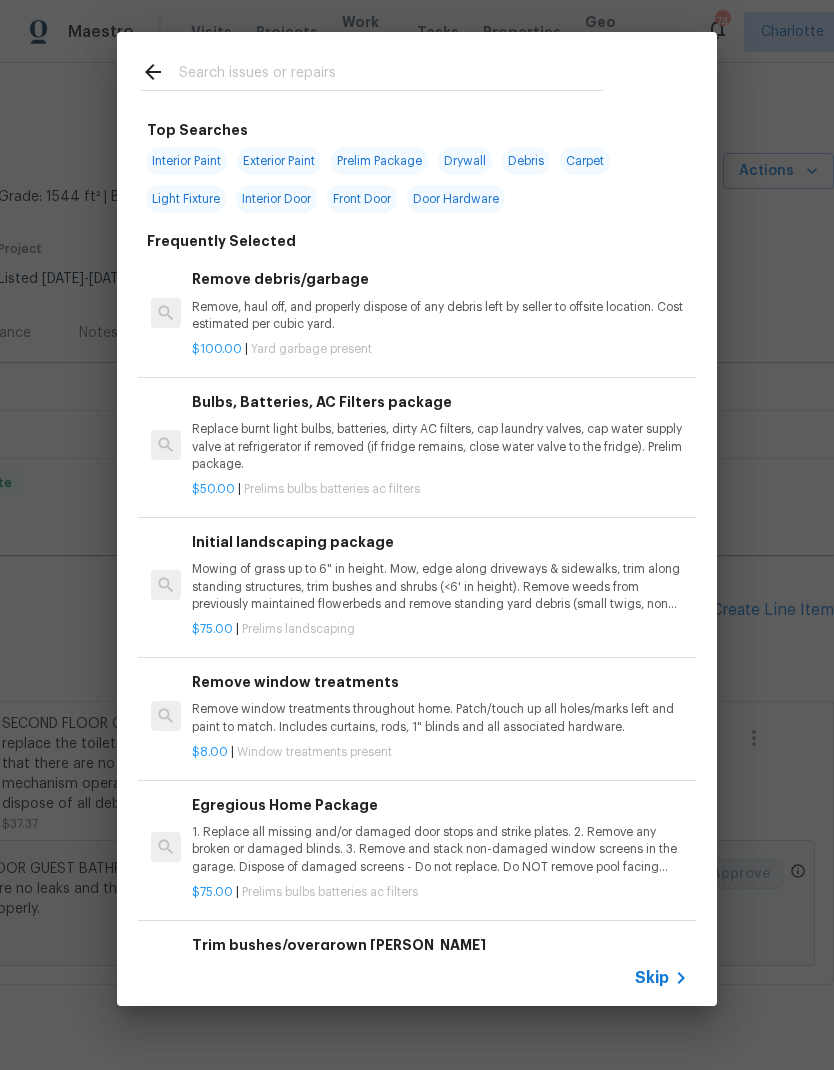 click at bounding box center (391, 75) 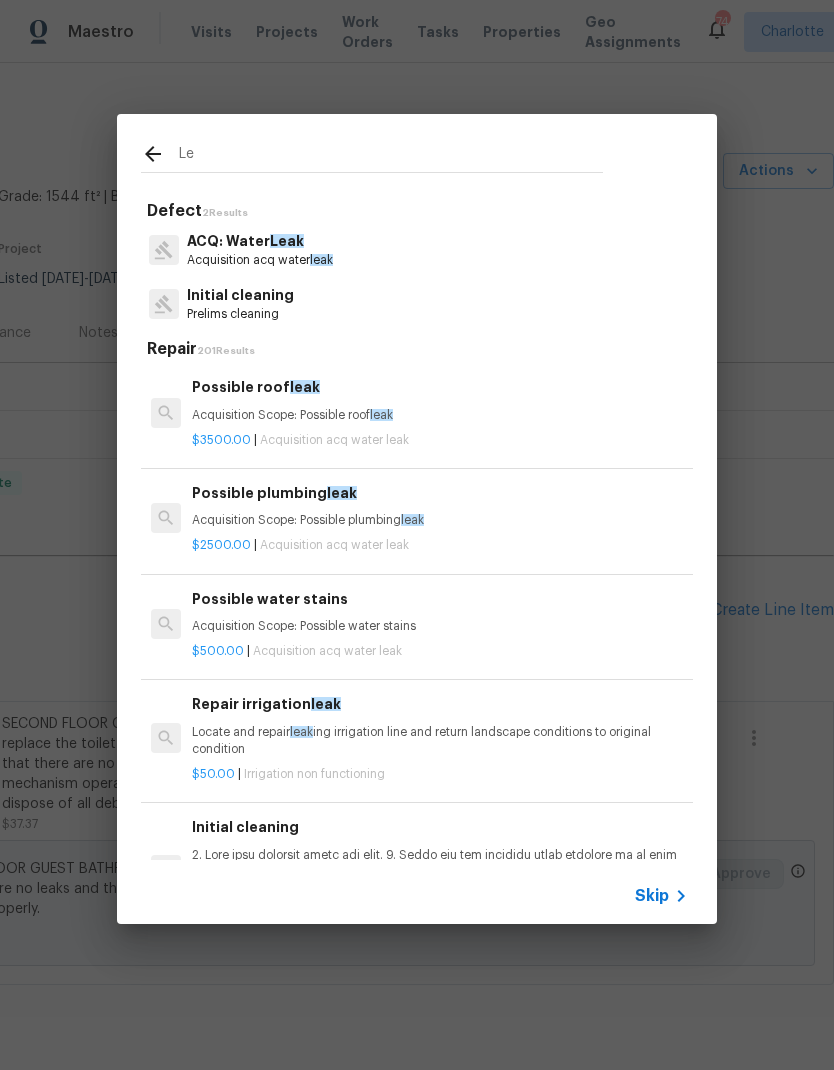type on "L" 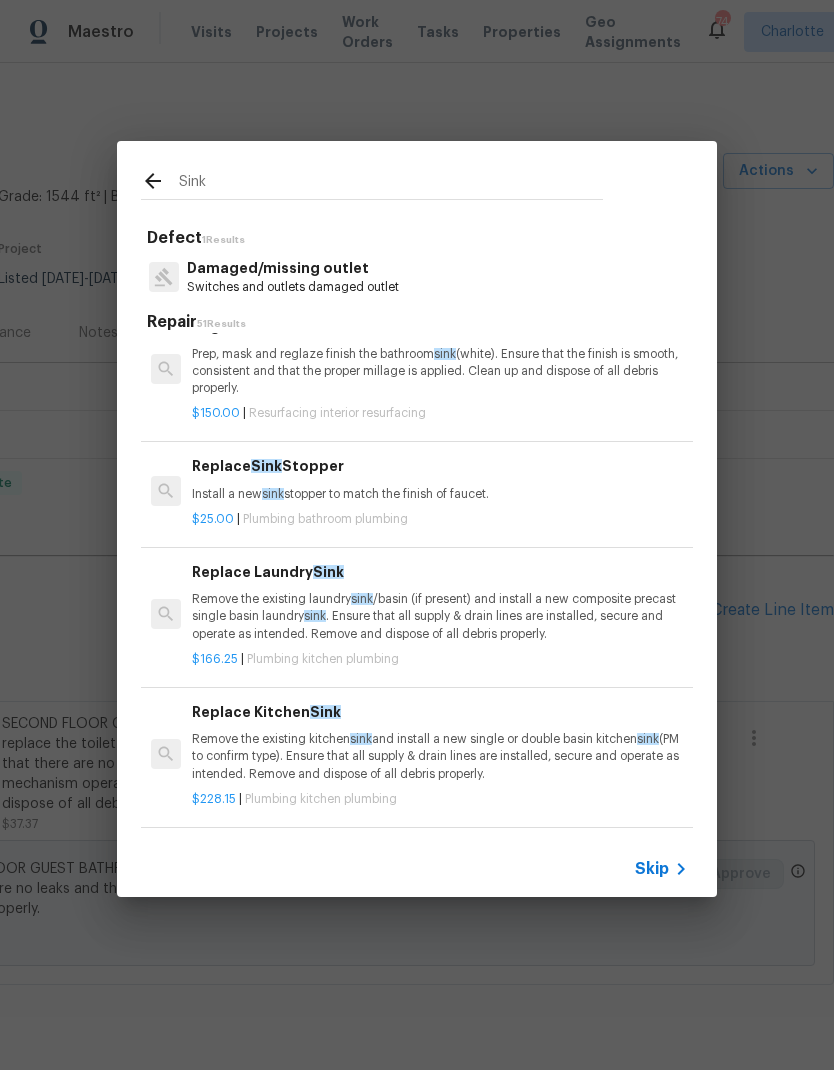 scroll, scrollTop: -43, scrollLeft: -1, axis: both 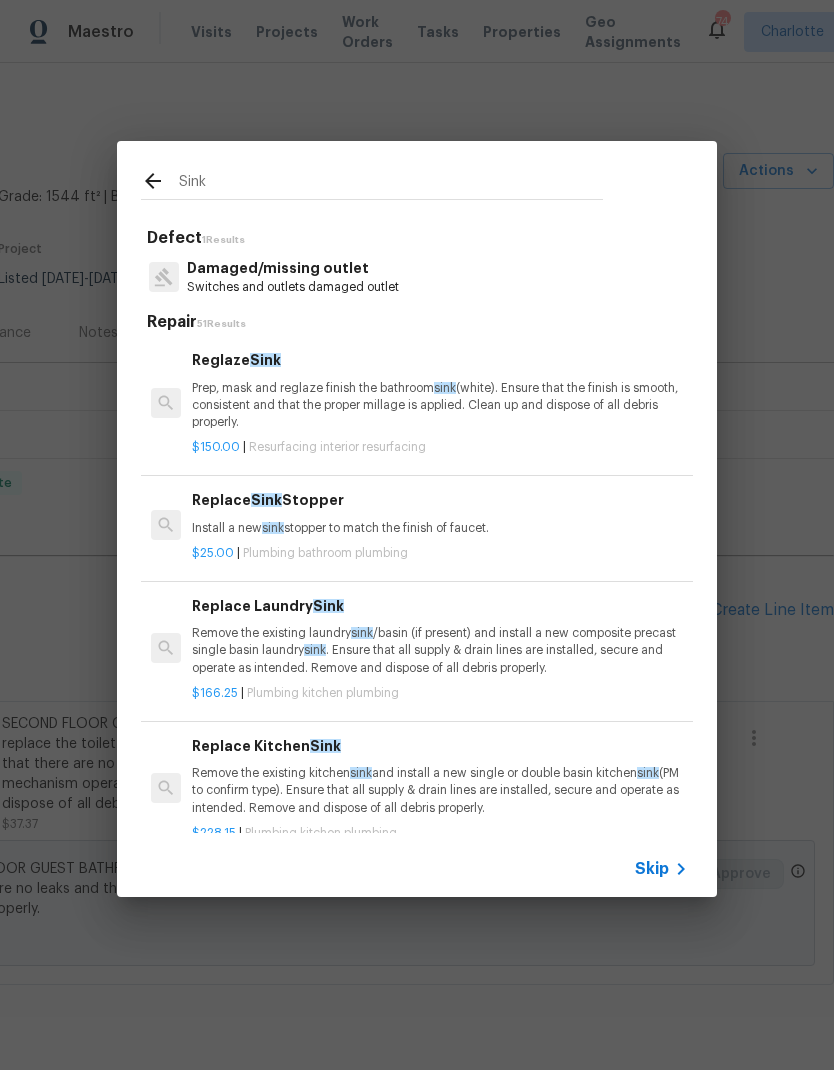click on "Sink" at bounding box center (391, 184) 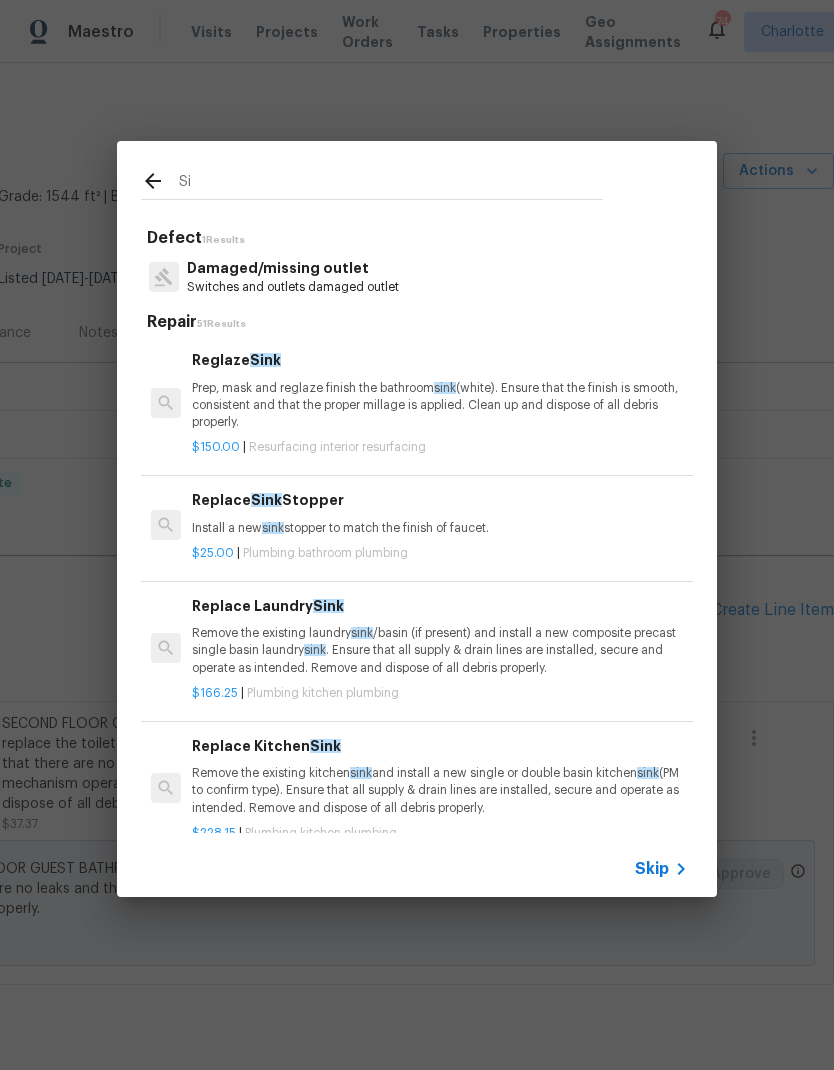 type on "S" 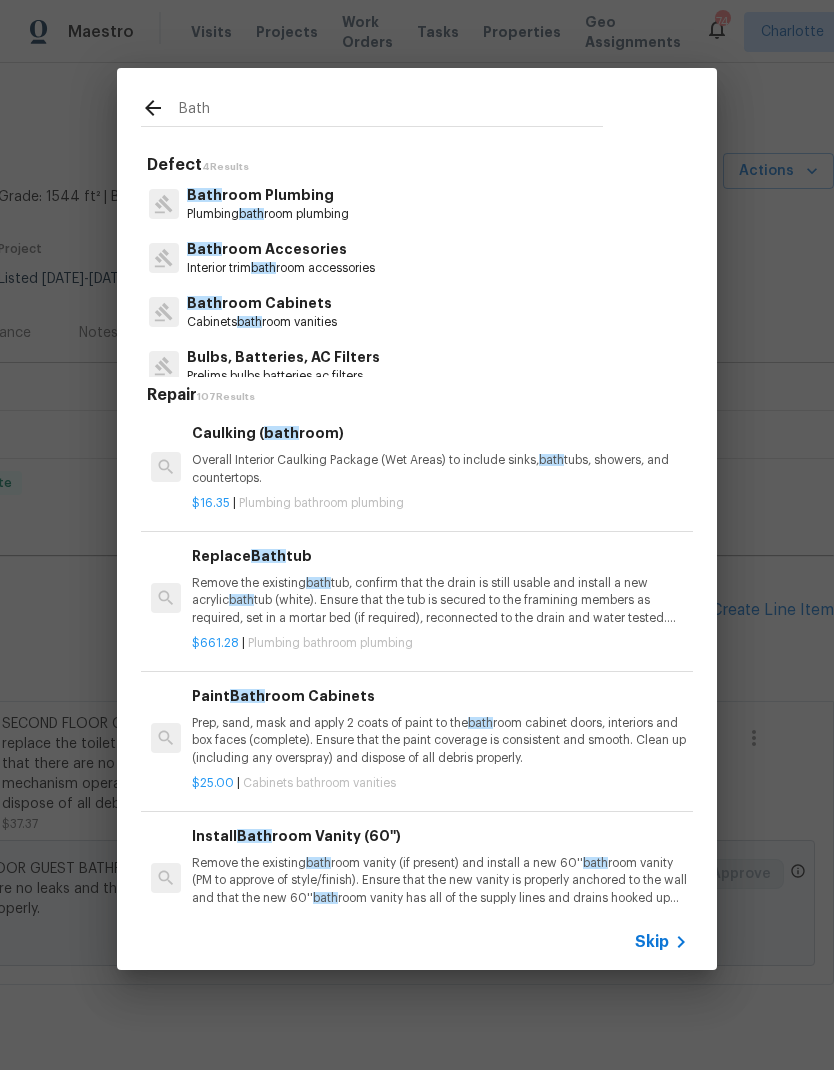 type on "Bath" 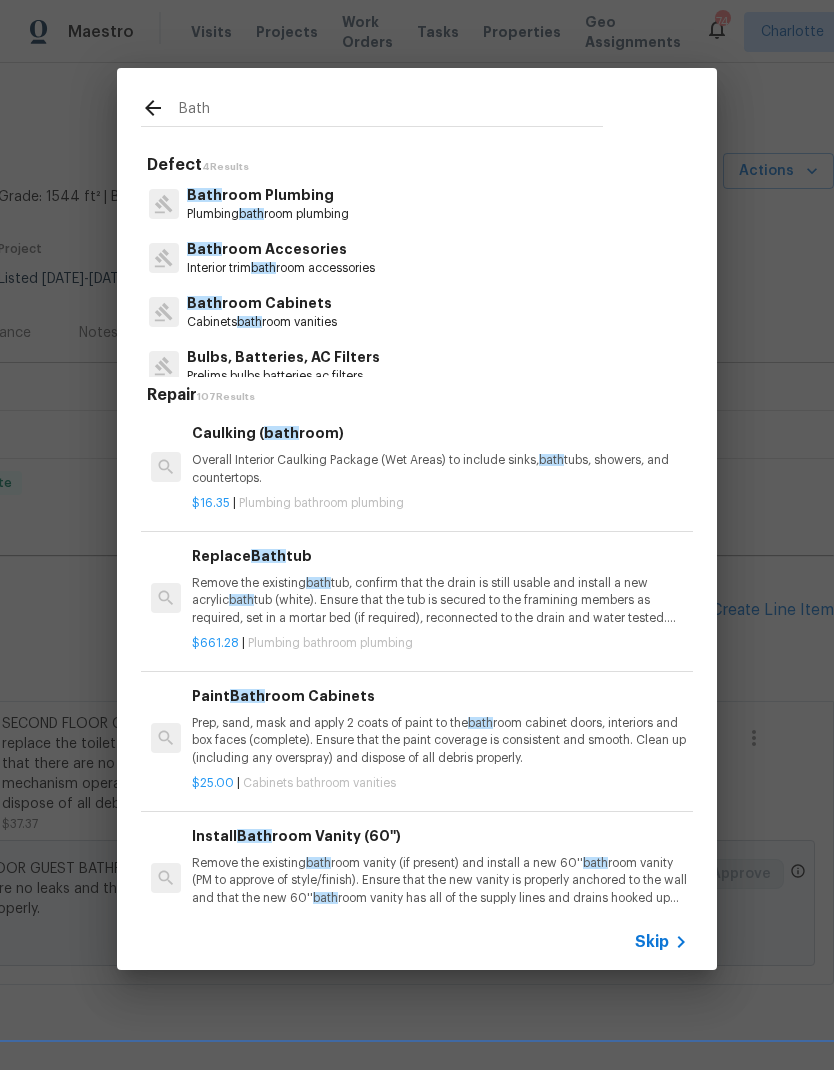 click on "Bath room Plumbing Plumbing  bath room plumbing" at bounding box center (417, 204) 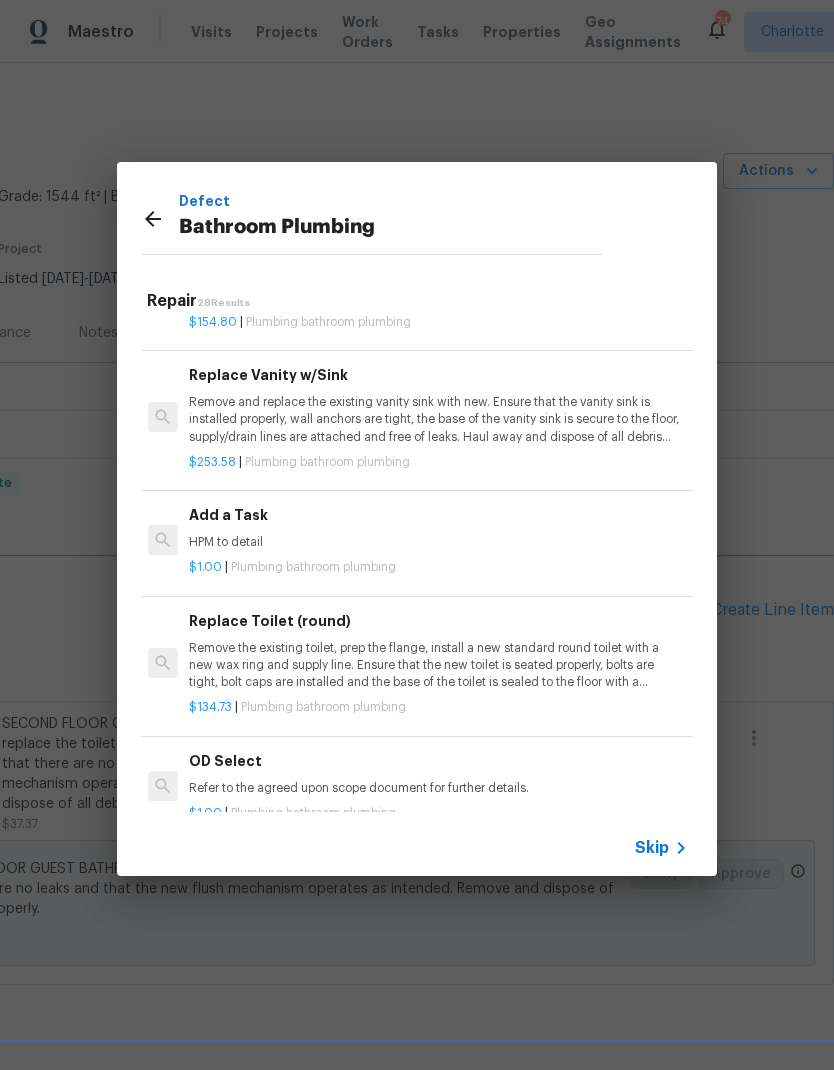 scroll, scrollTop: 2979, scrollLeft: 3, axis: both 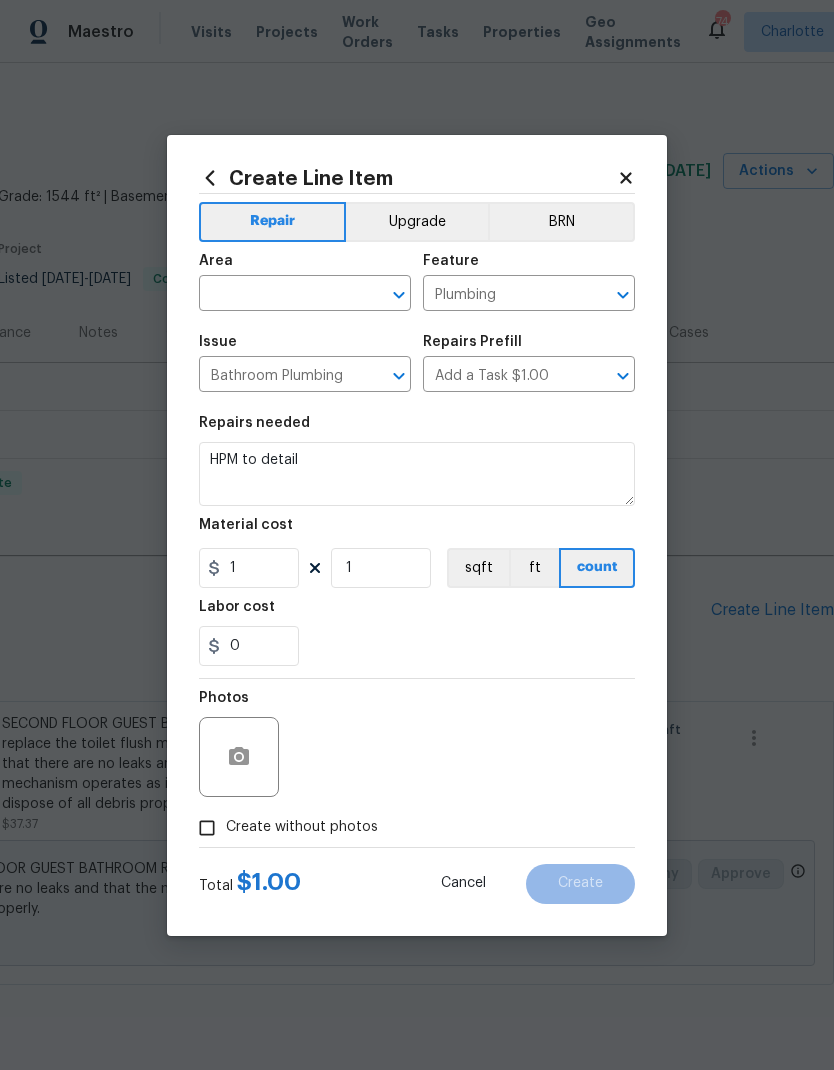 click at bounding box center (277, 295) 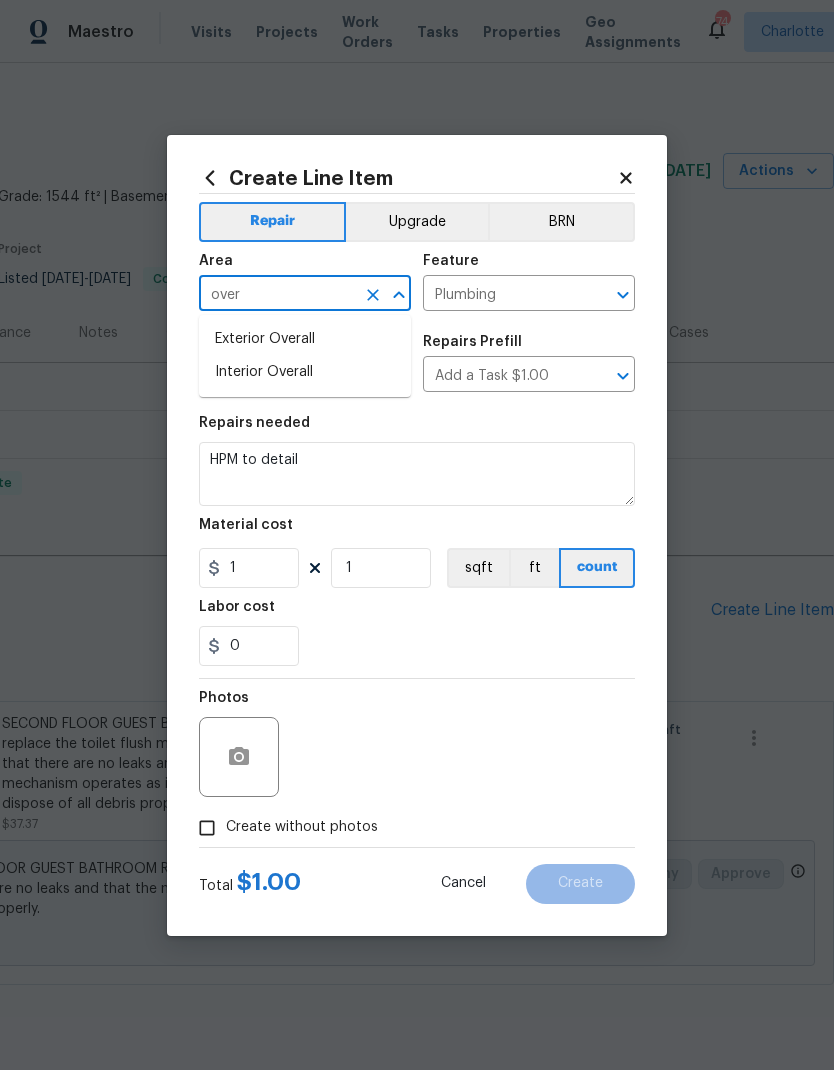 click on "Interior Overall" at bounding box center [305, 372] 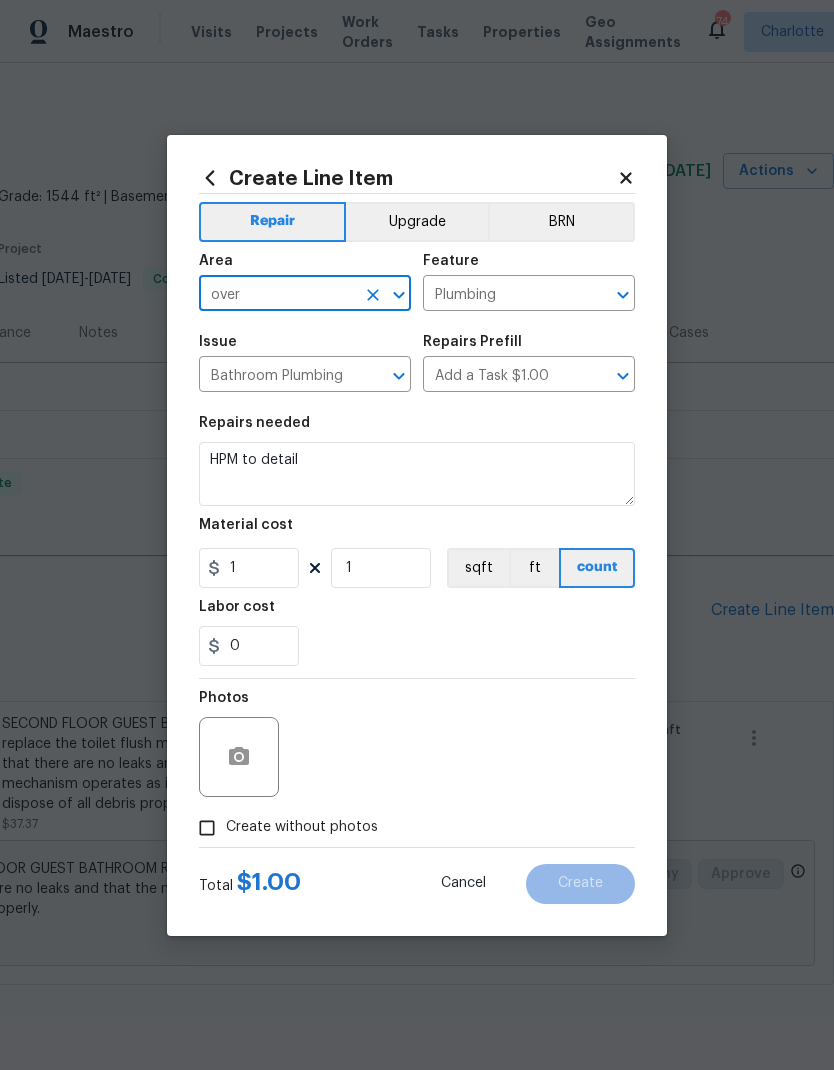 type on "Interior Overall" 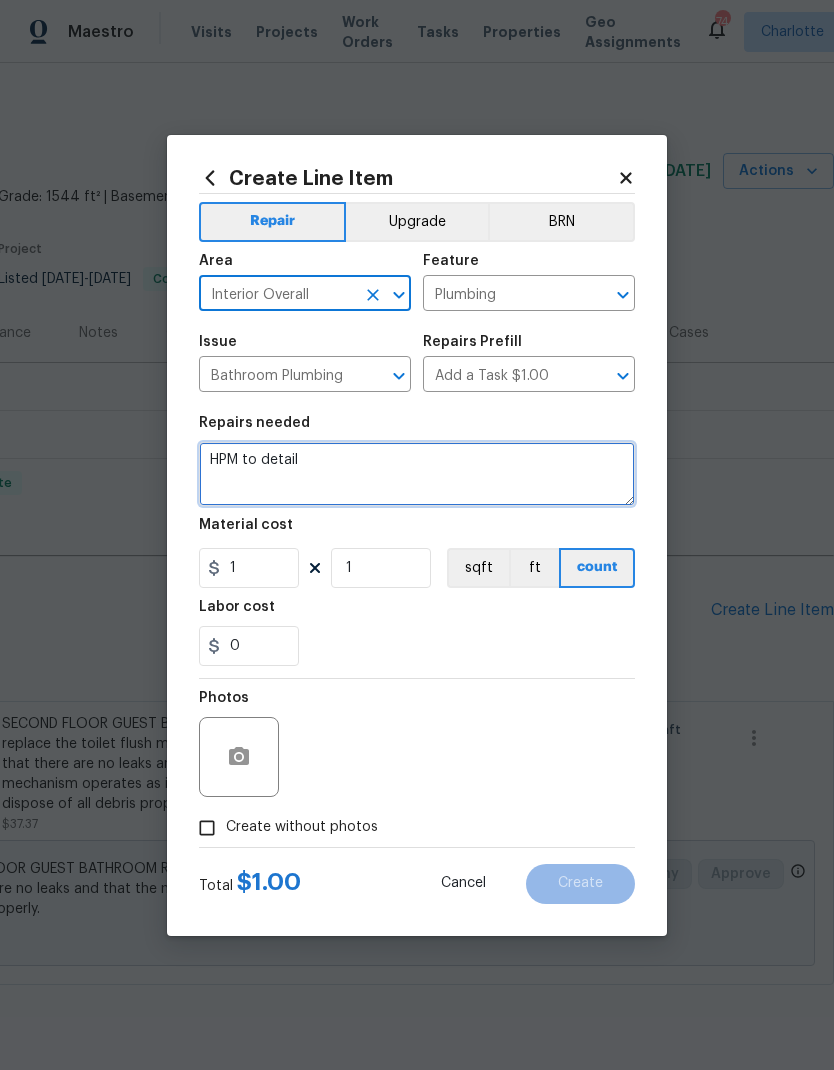 click on "HPM to detail" at bounding box center [417, 474] 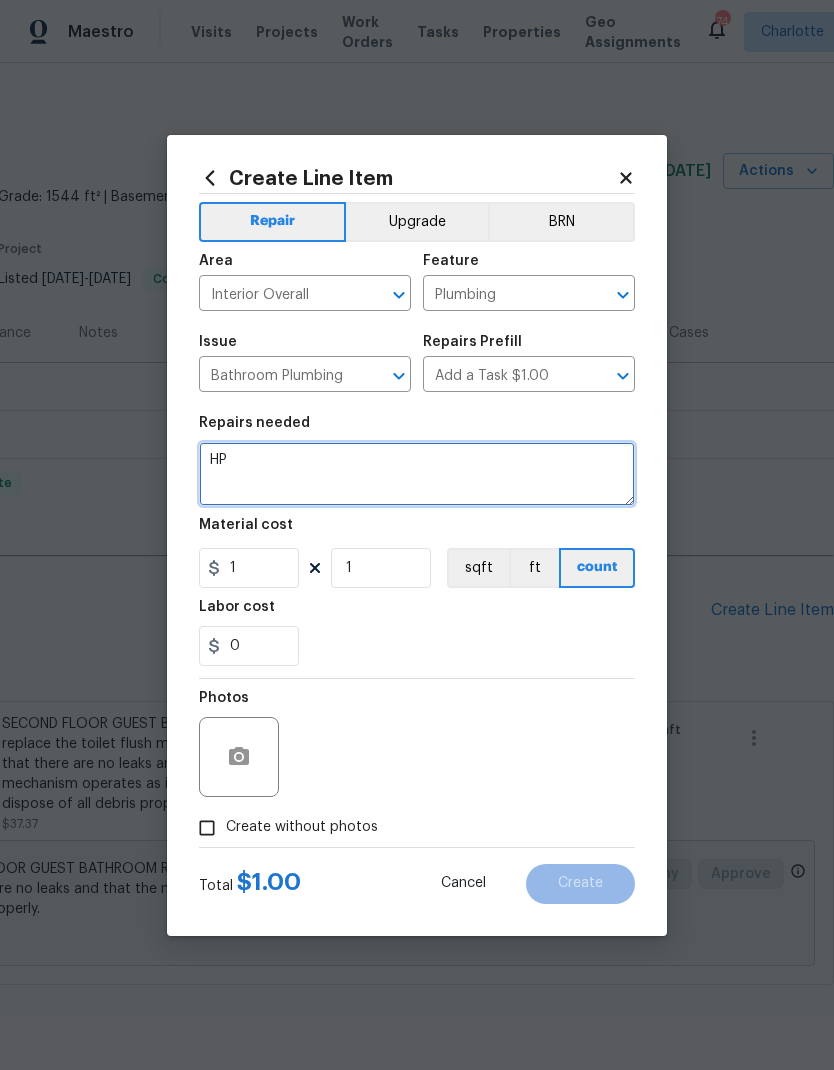 type on "H" 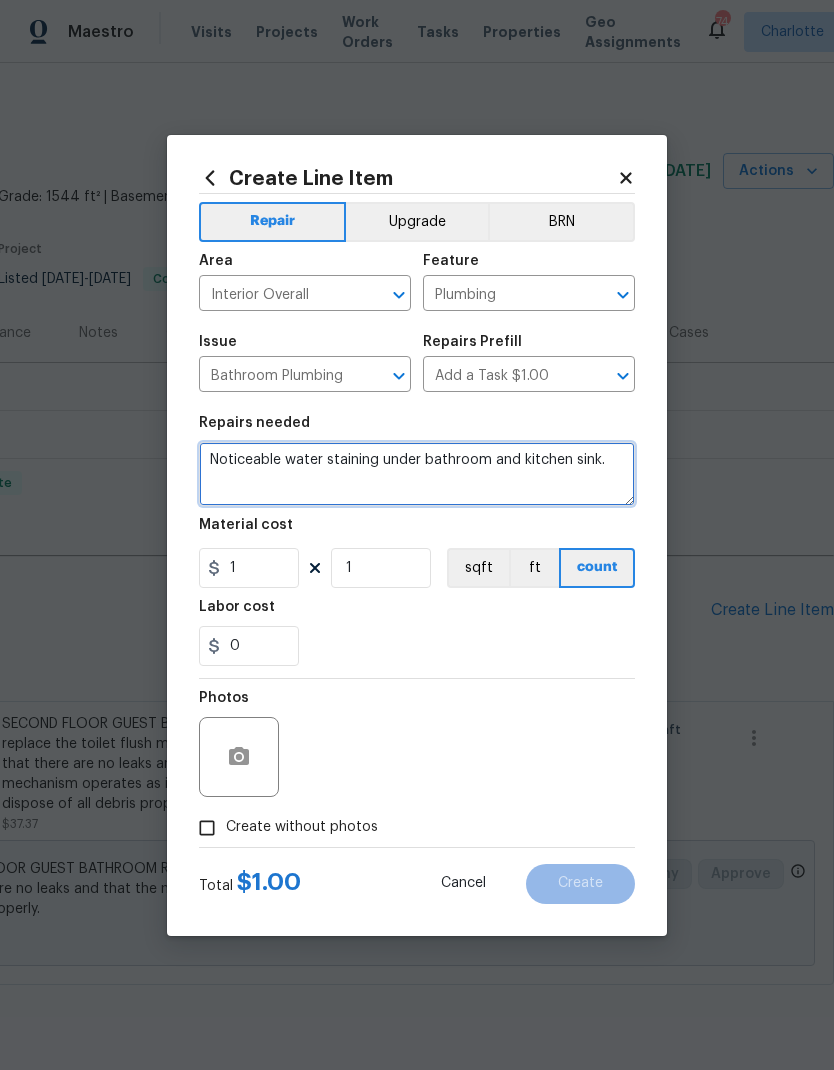 type on "Noticeable water staining under bathroom and kitchen sink." 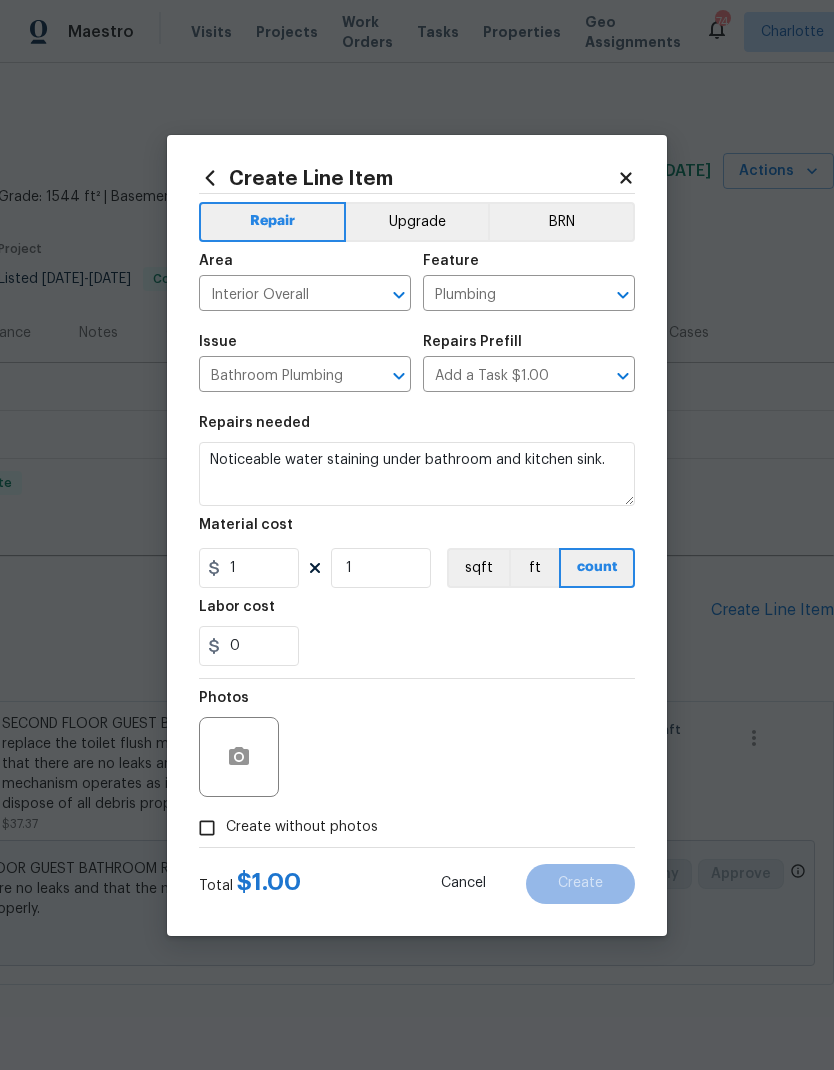 click on "Bathroom Plumbing" at bounding box center (277, 376) 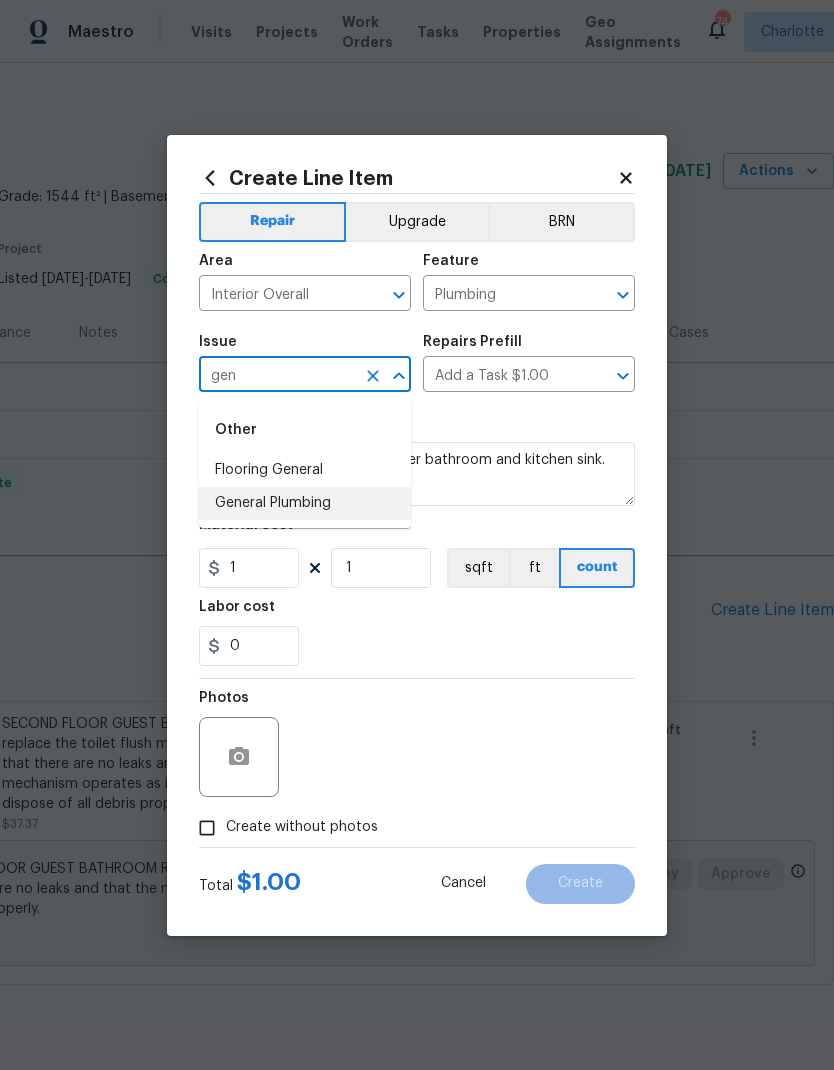 click on "General Plumbing" at bounding box center (305, 503) 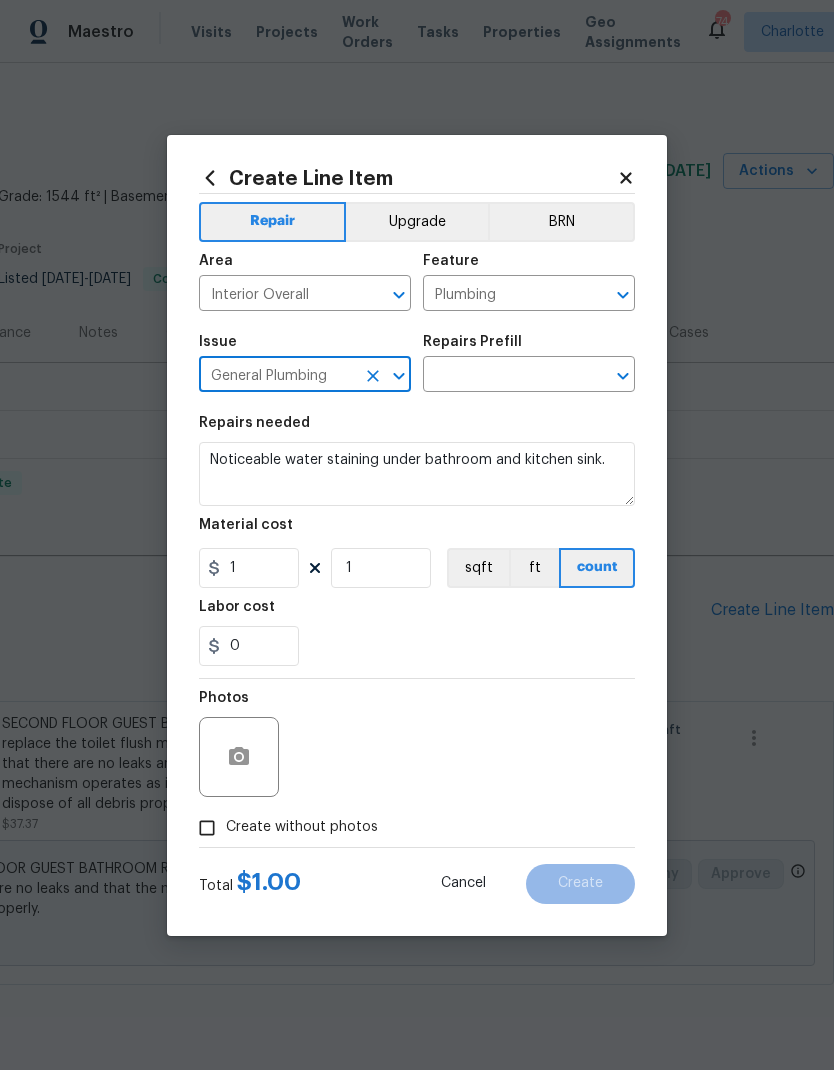 click at bounding box center [501, 376] 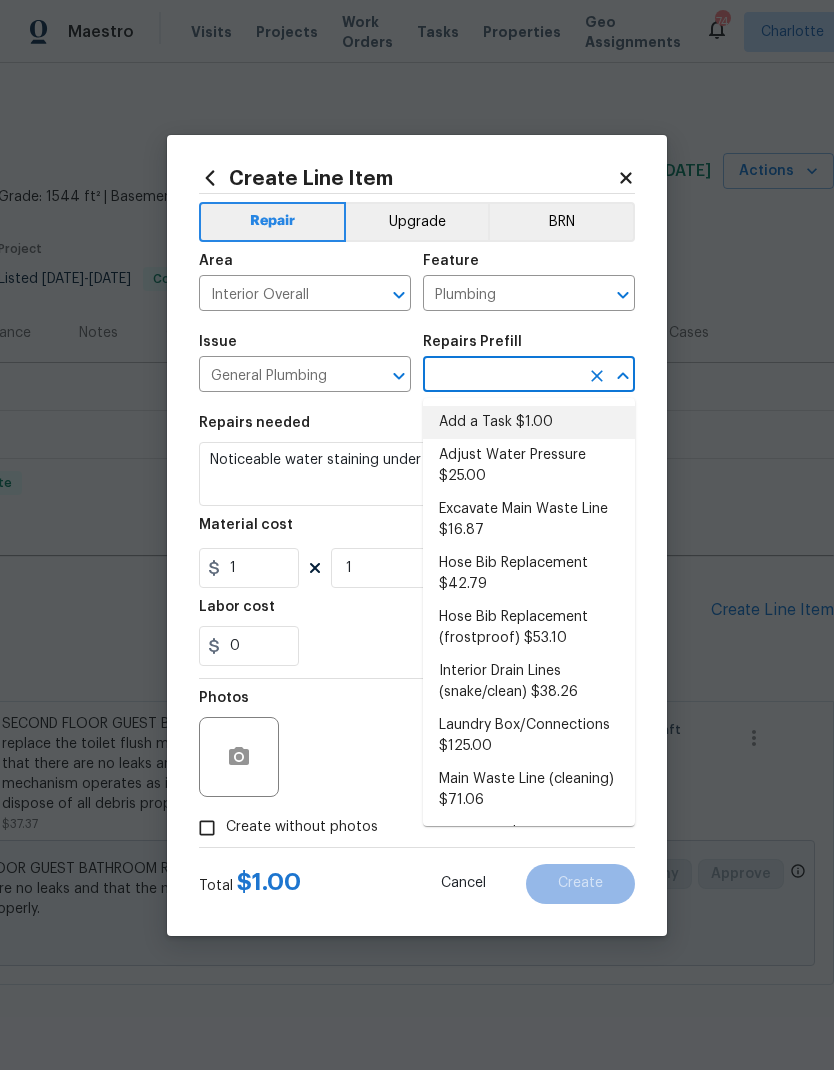 click on "Add a Task $1.00" at bounding box center (529, 422) 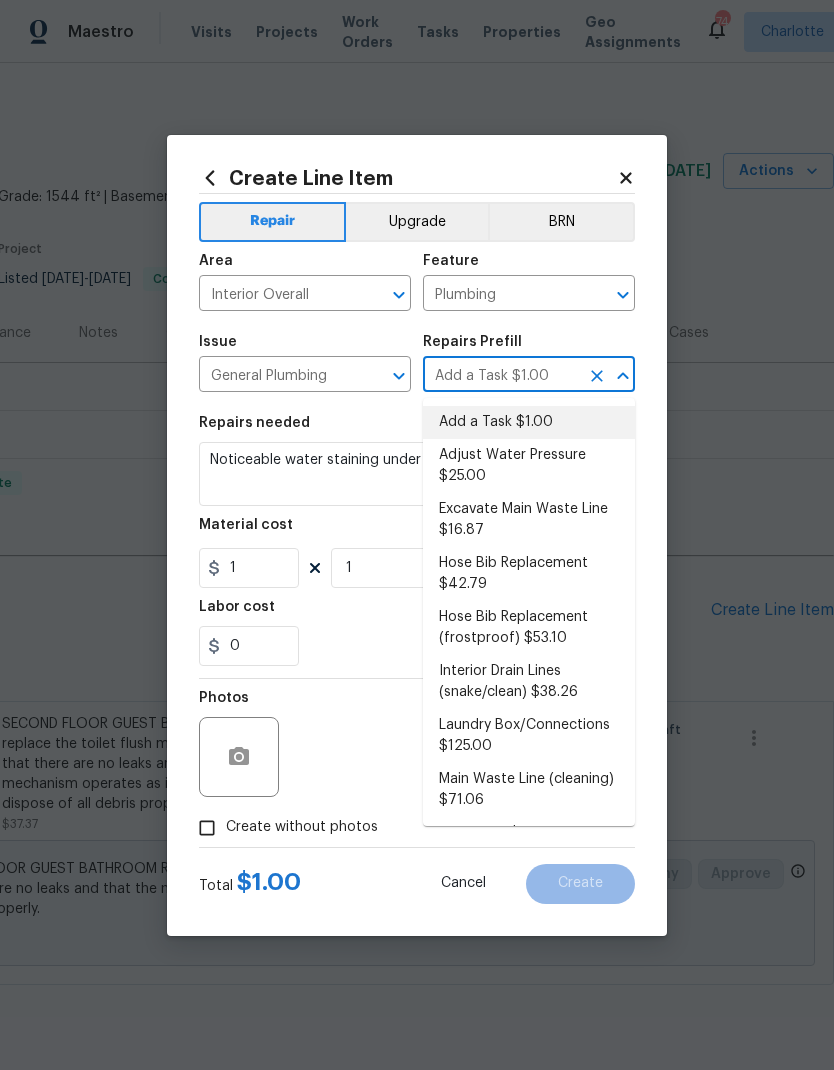 type 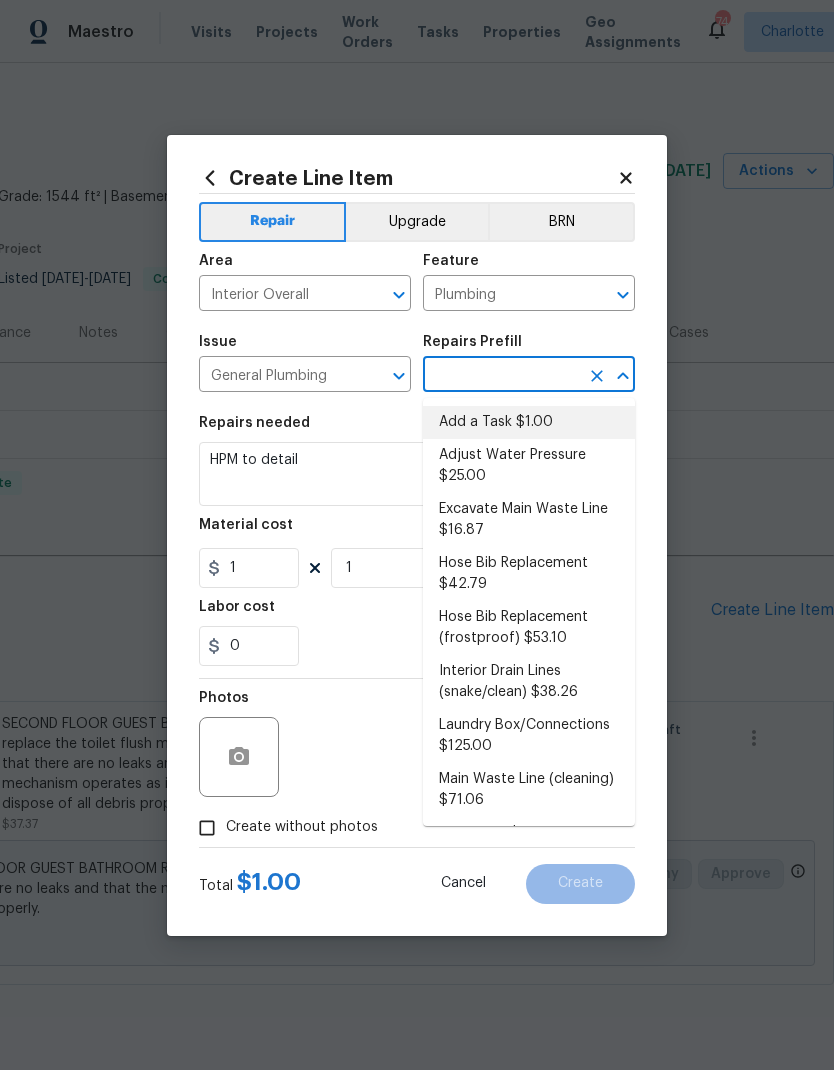 type on "Add a Task $1.00" 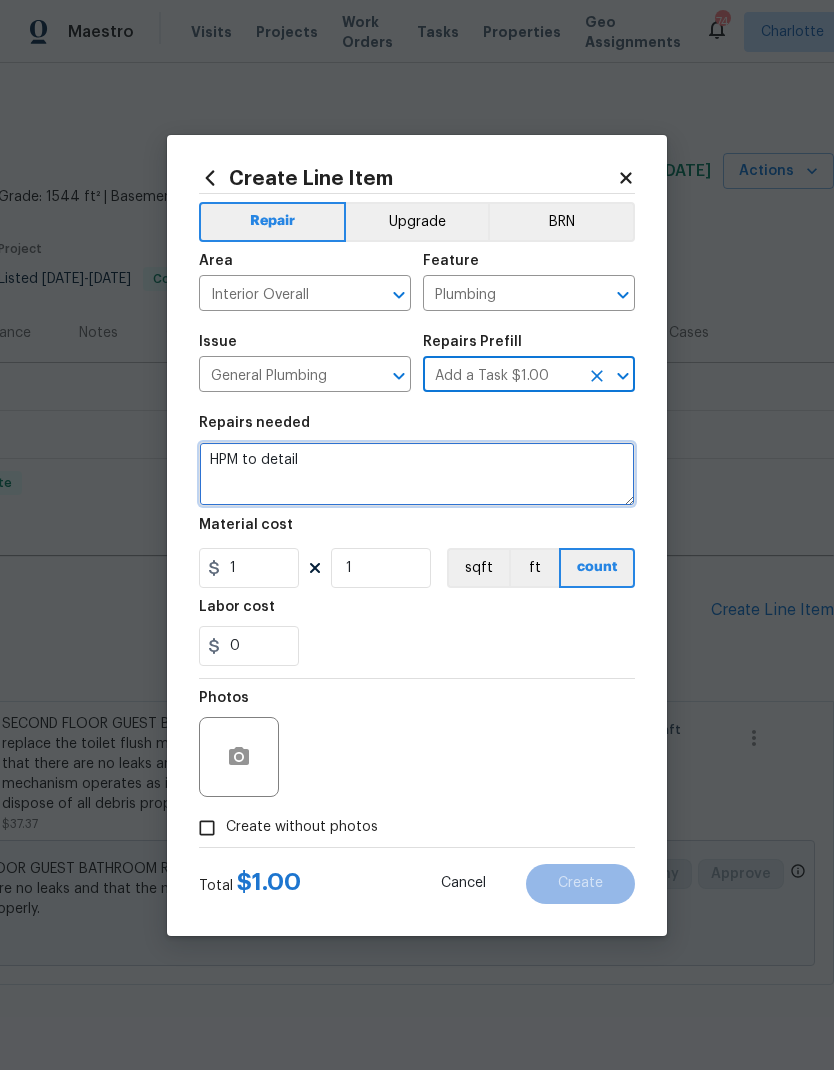 click on "HPM to detail" at bounding box center [417, 474] 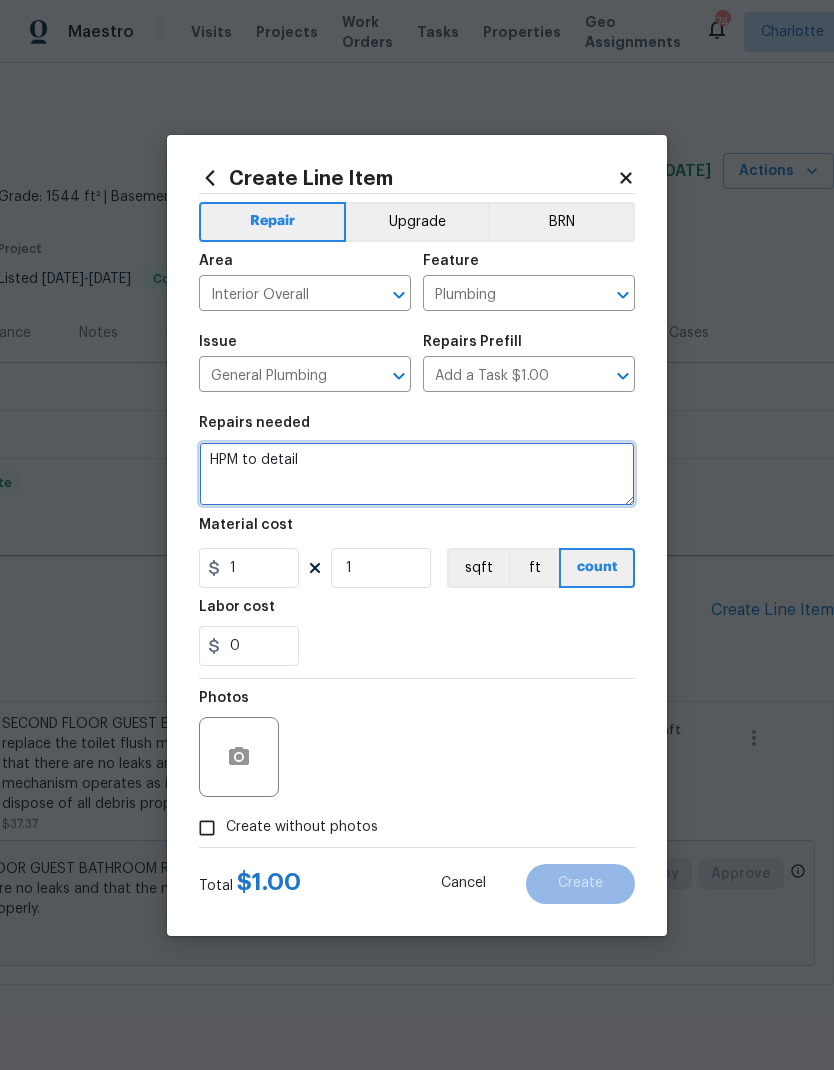 click on "HPM to detail" at bounding box center (417, 474) 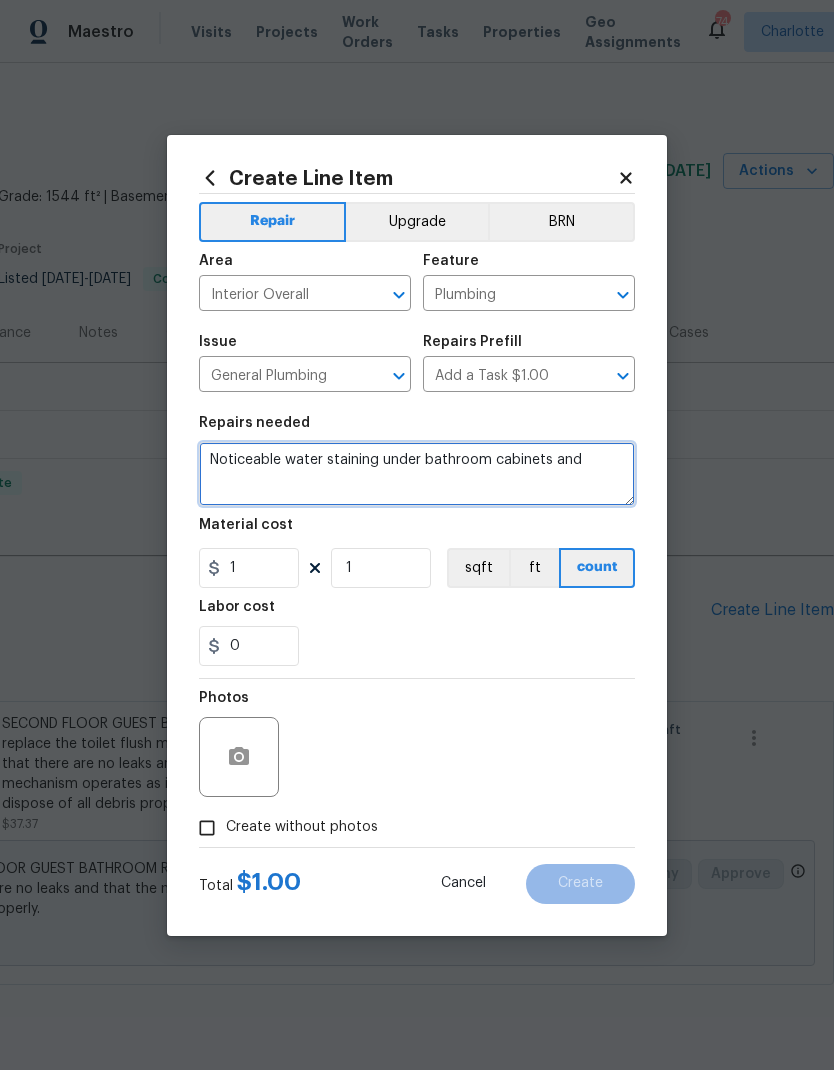 click on "Noticeable water staining under bathroom cabinets and" at bounding box center (417, 474) 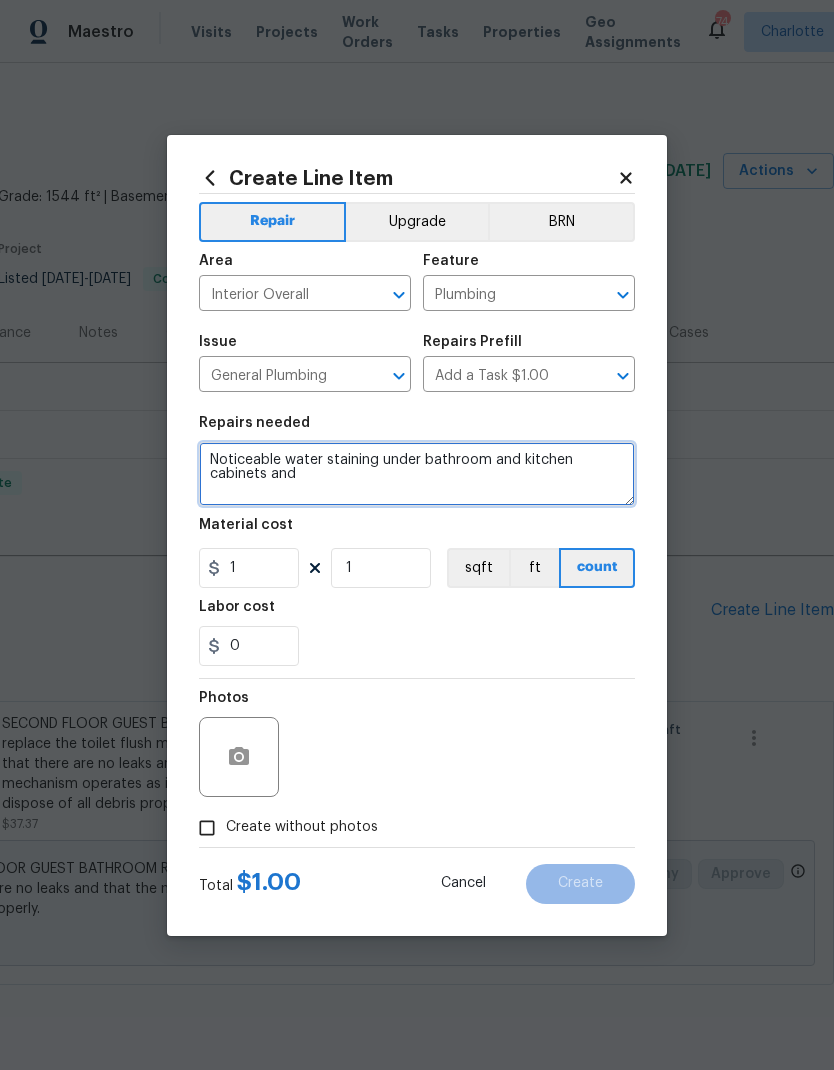 click on "Noticeable water staining under bathroom and kitchen cabinets and" at bounding box center (417, 474) 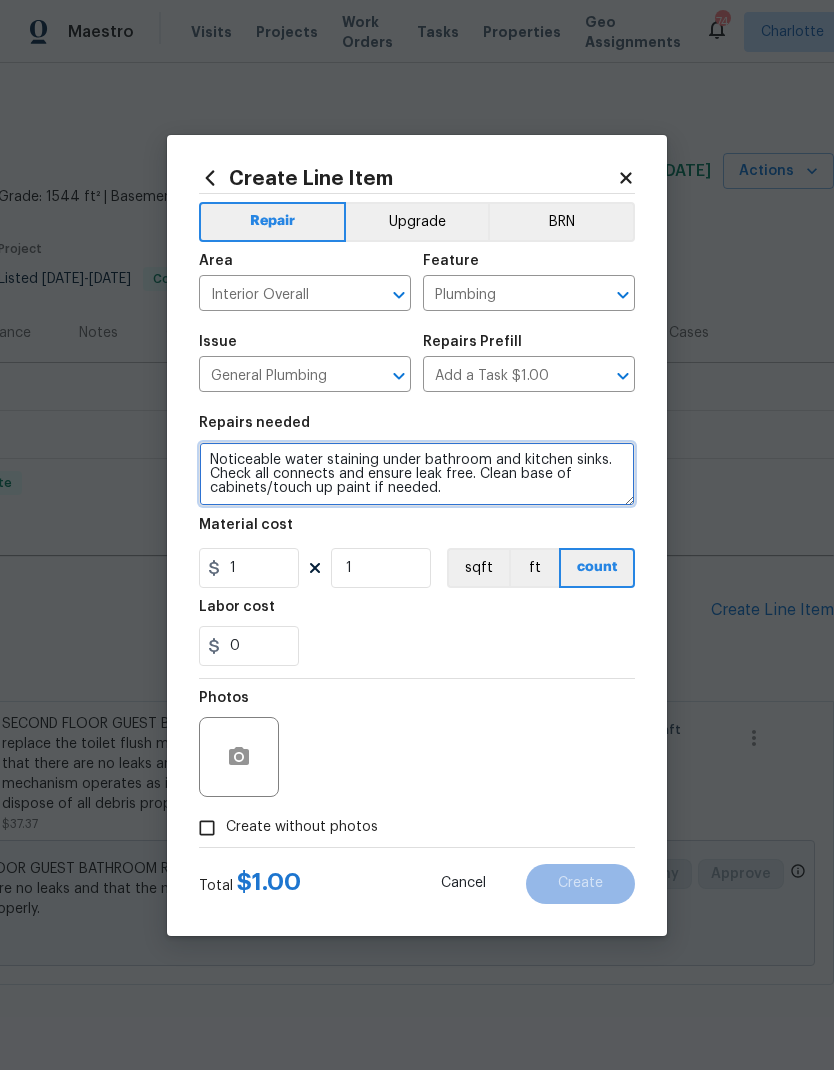 type on "Noticeable water staining under bathroom and kitchen sinks. Check all connects and ensure leak free. Clean base of cabinets/touch up paint if needed." 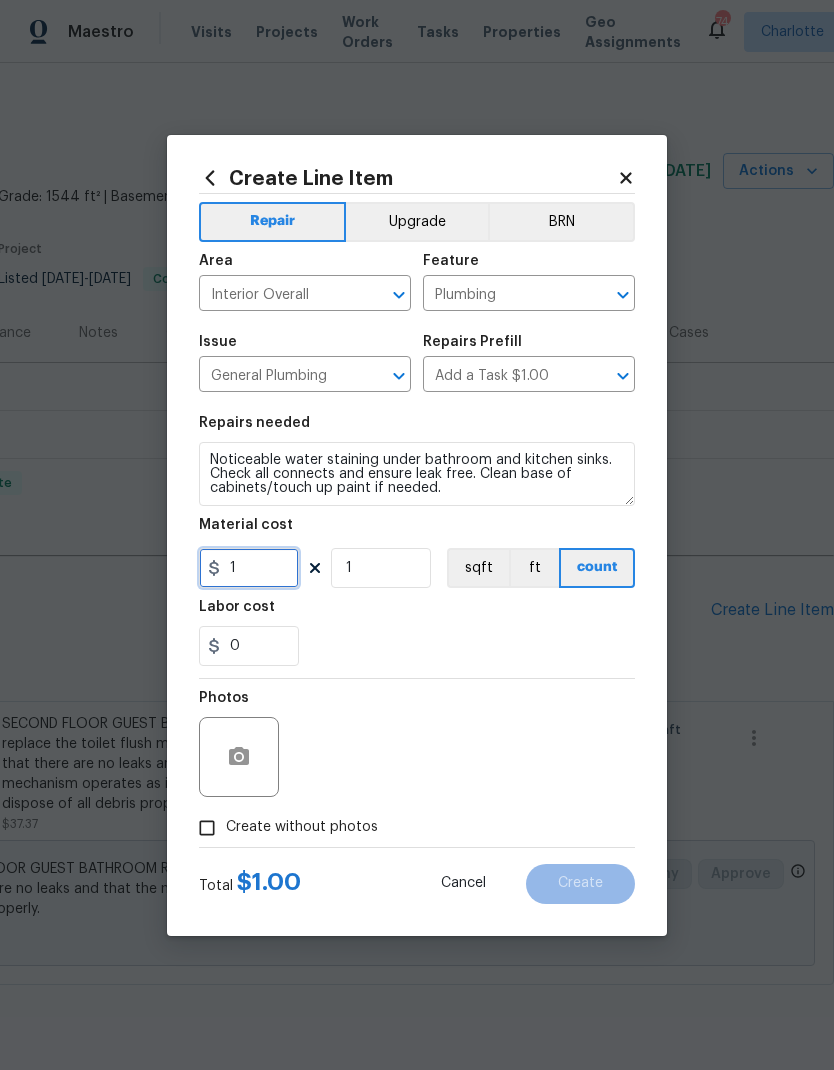 click on "1" at bounding box center (249, 568) 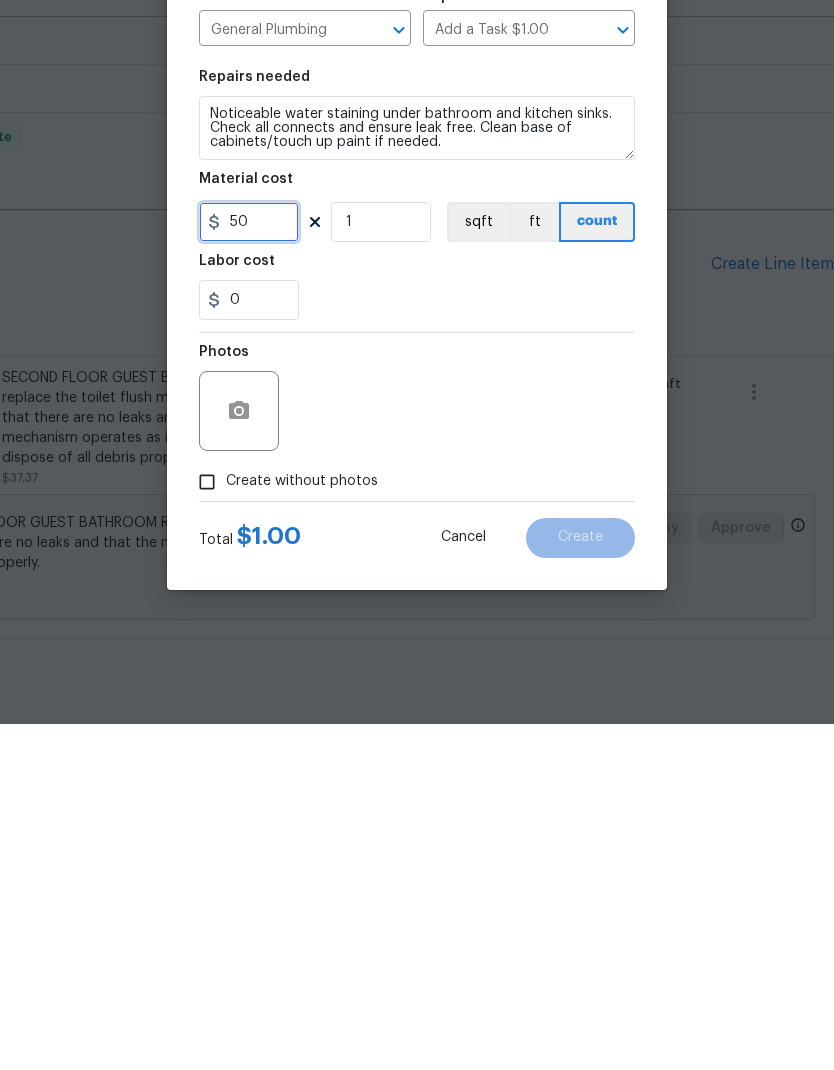 type on "50" 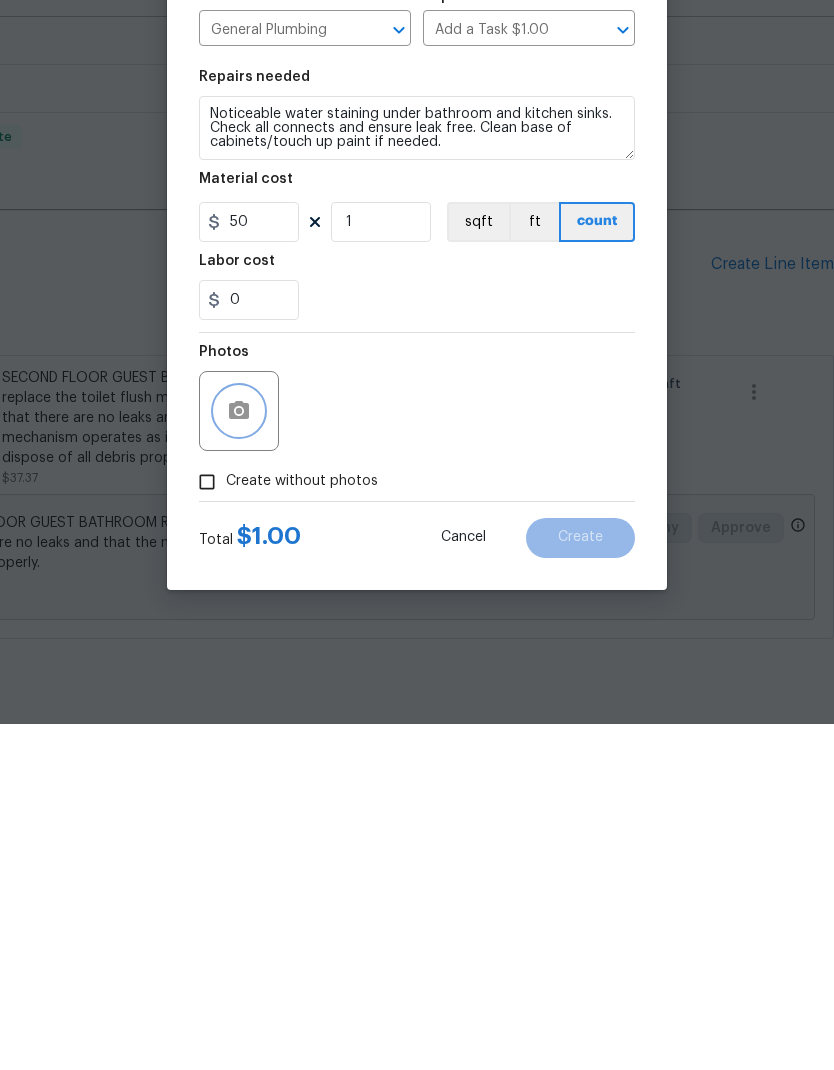 click at bounding box center (239, 757) 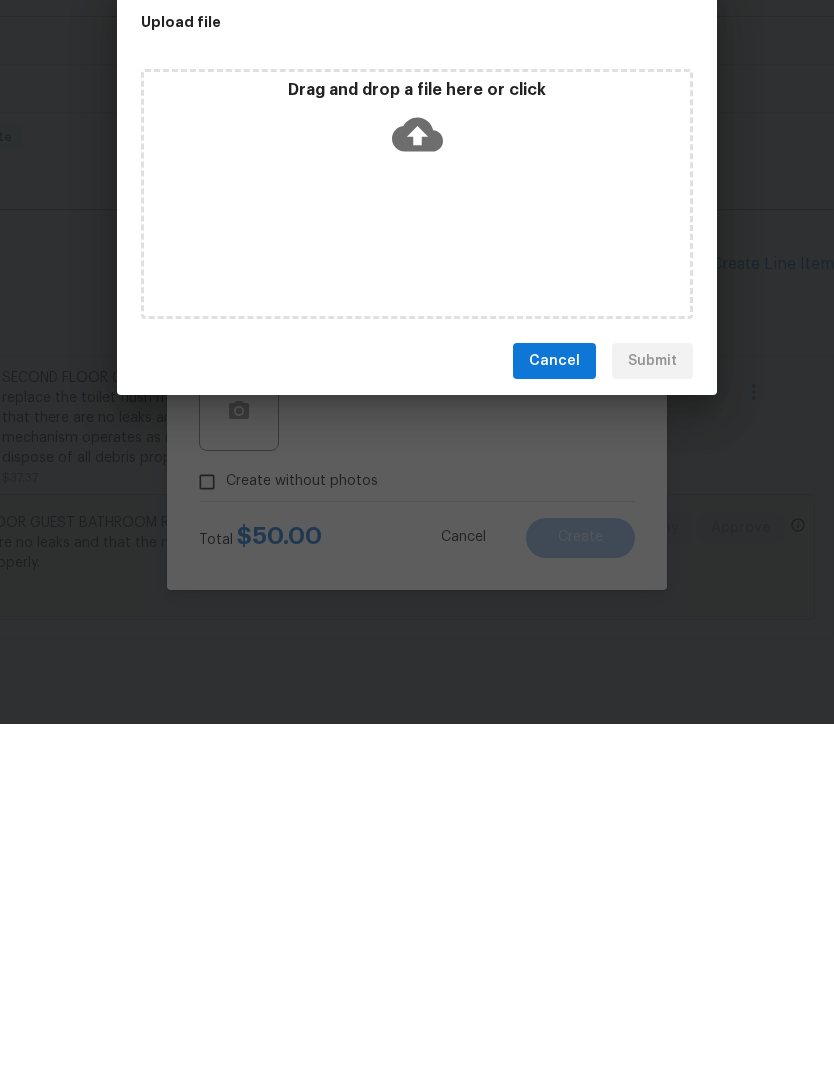 scroll, scrollTop: 51, scrollLeft: 0, axis: vertical 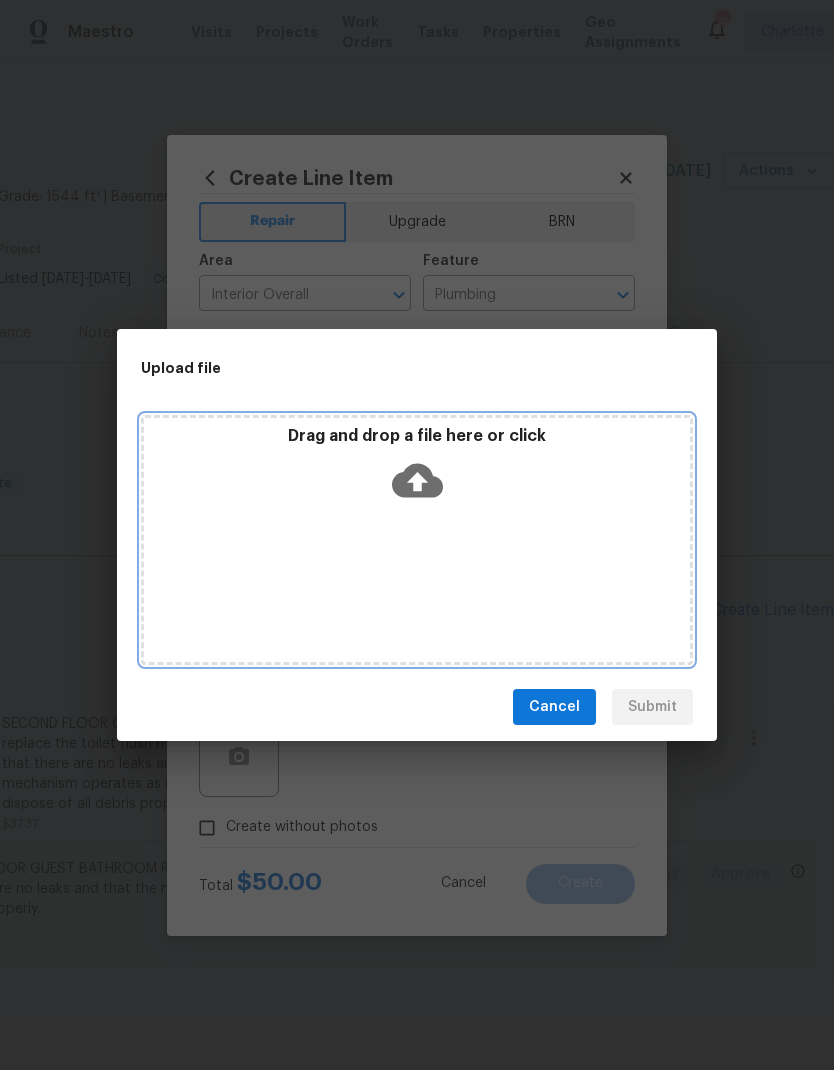 click on "Drag and drop a file here or click" at bounding box center (417, 469) 